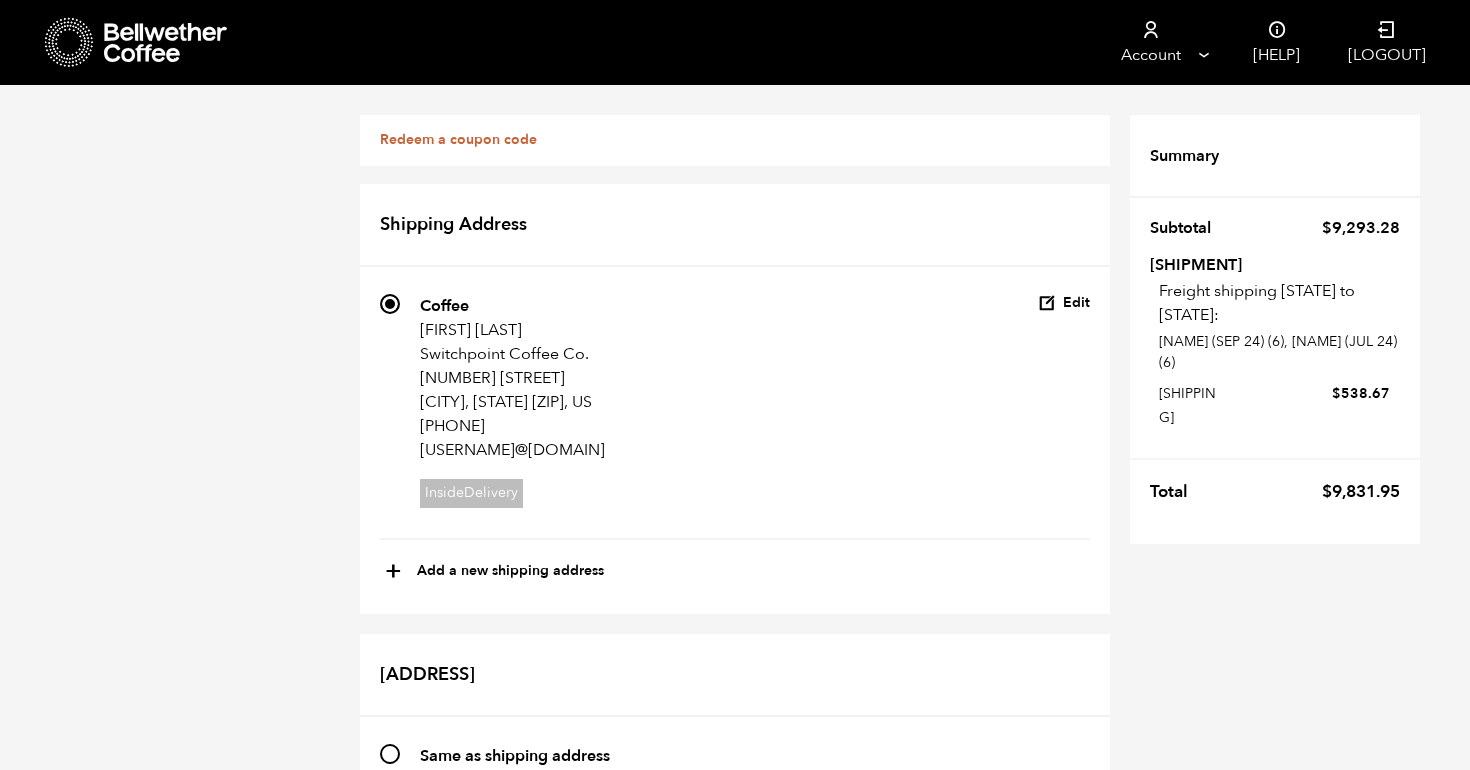 scroll, scrollTop: 271, scrollLeft: 0, axis: vertical 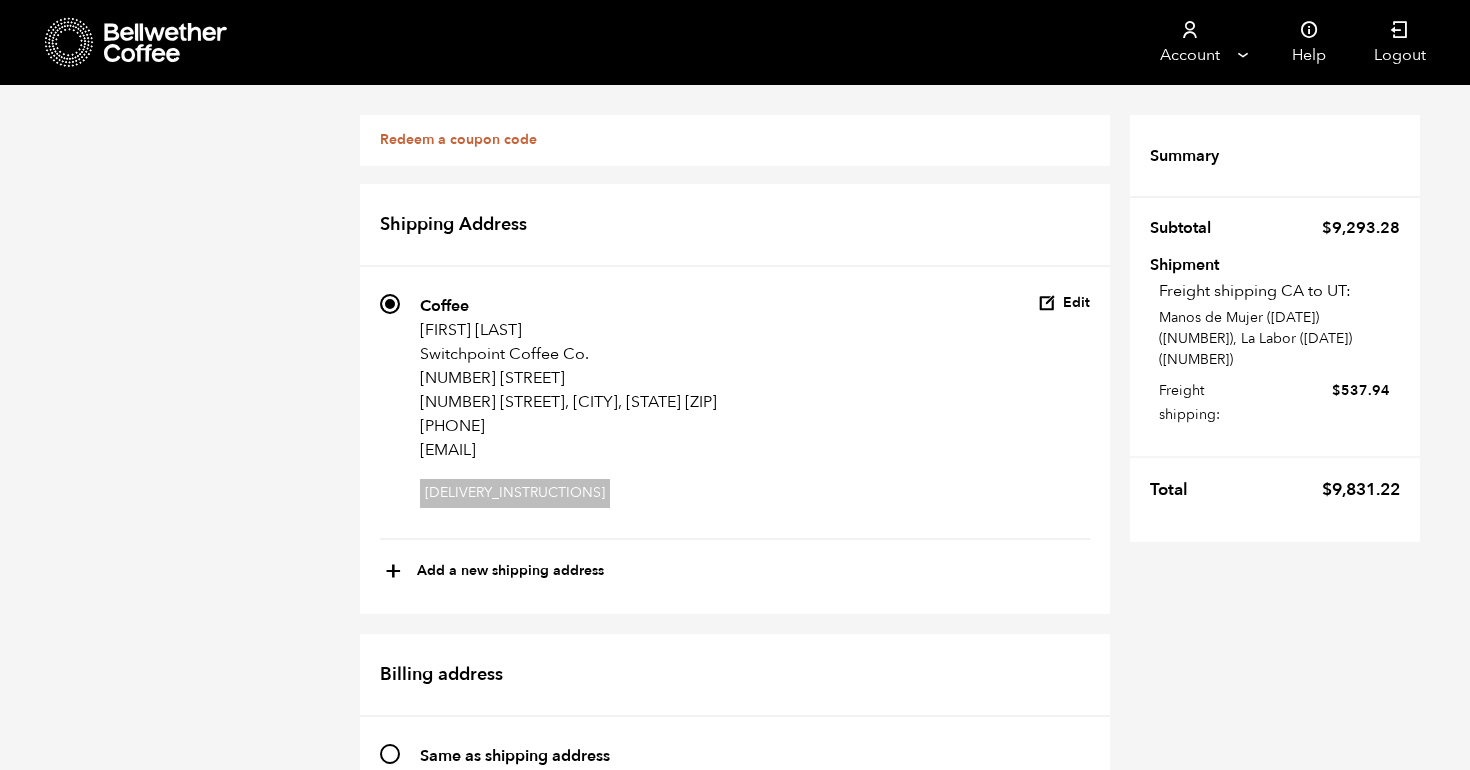click at bounding box center (1047, 303) 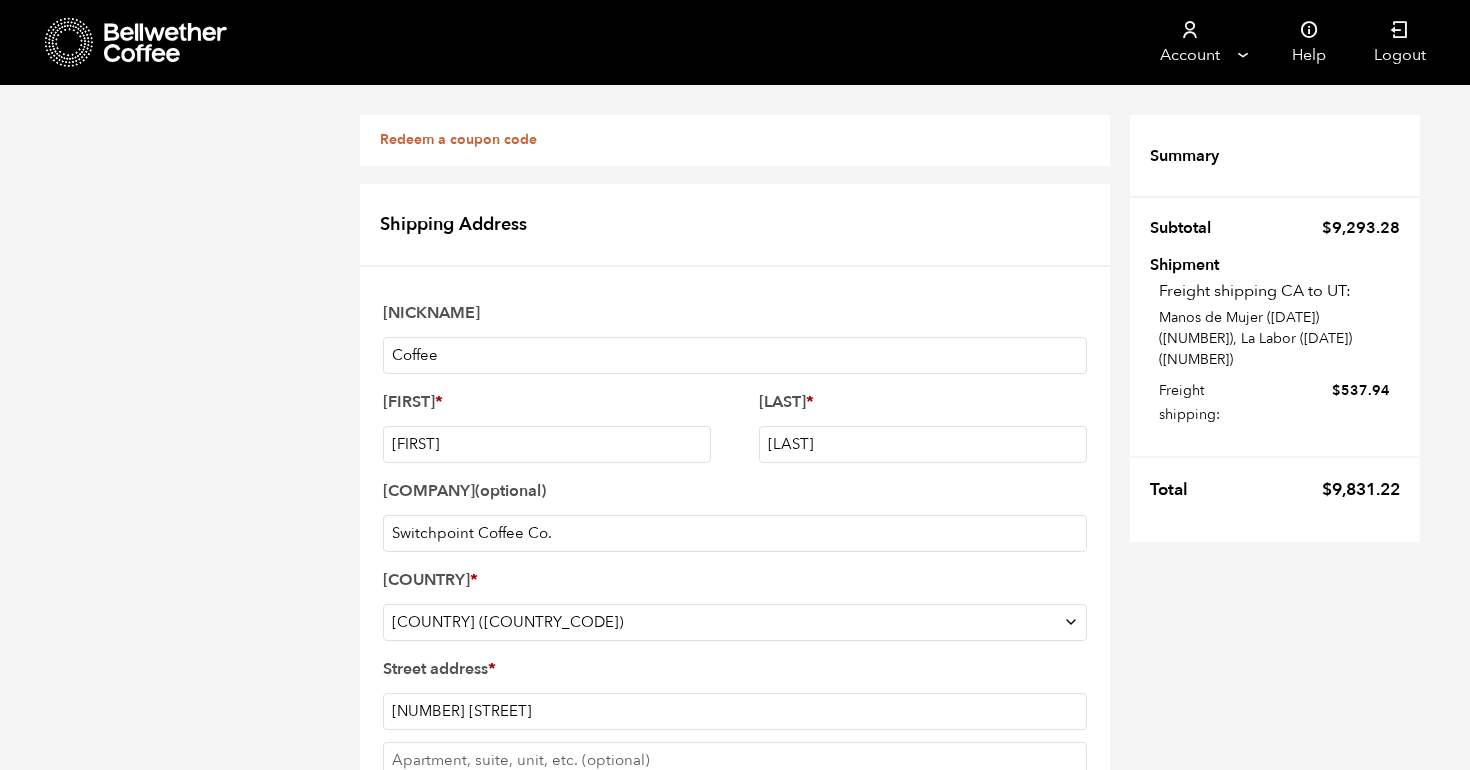 scroll, scrollTop: 32, scrollLeft: 0, axis: vertical 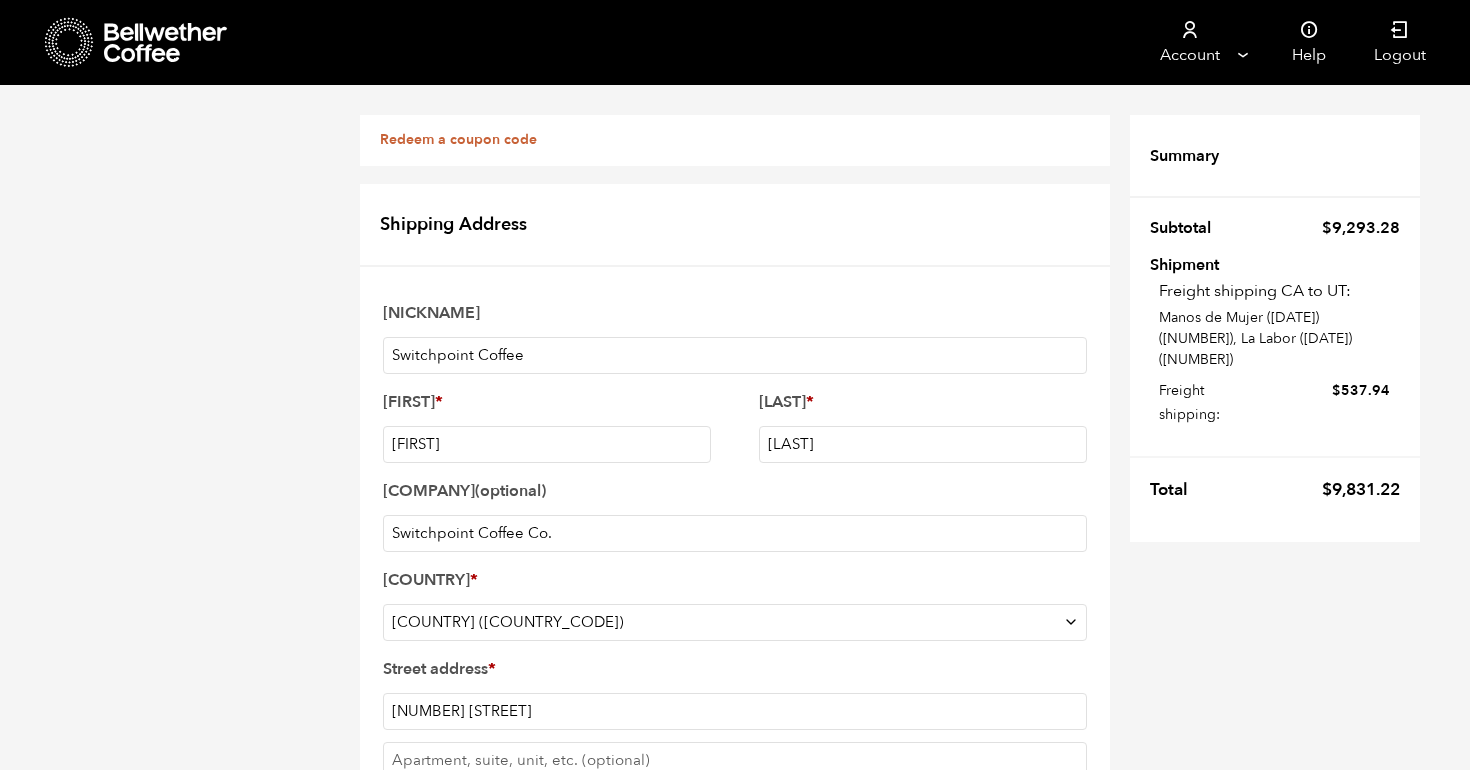 type on "Switchpoint Coffee" 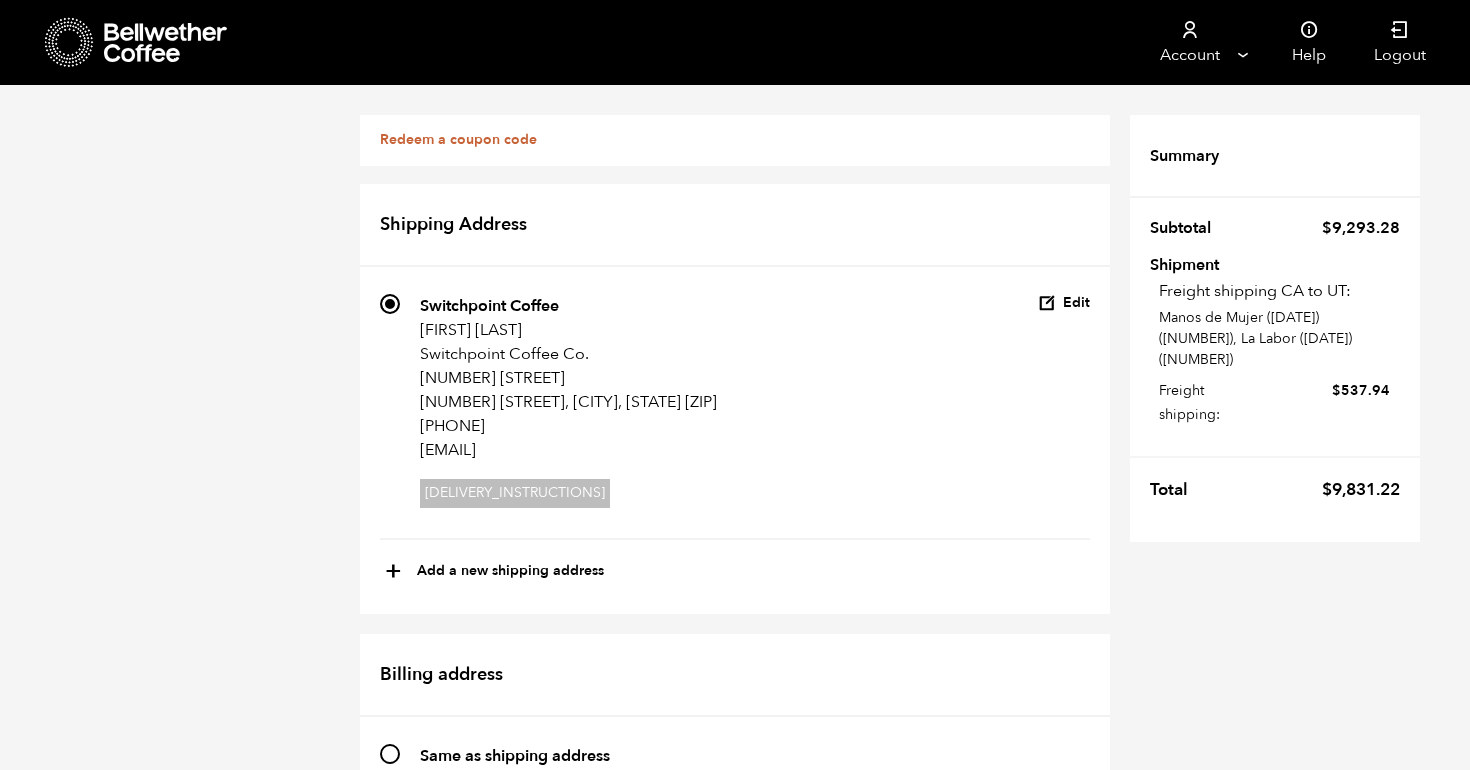 scroll, scrollTop: 1146, scrollLeft: 0, axis: vertical 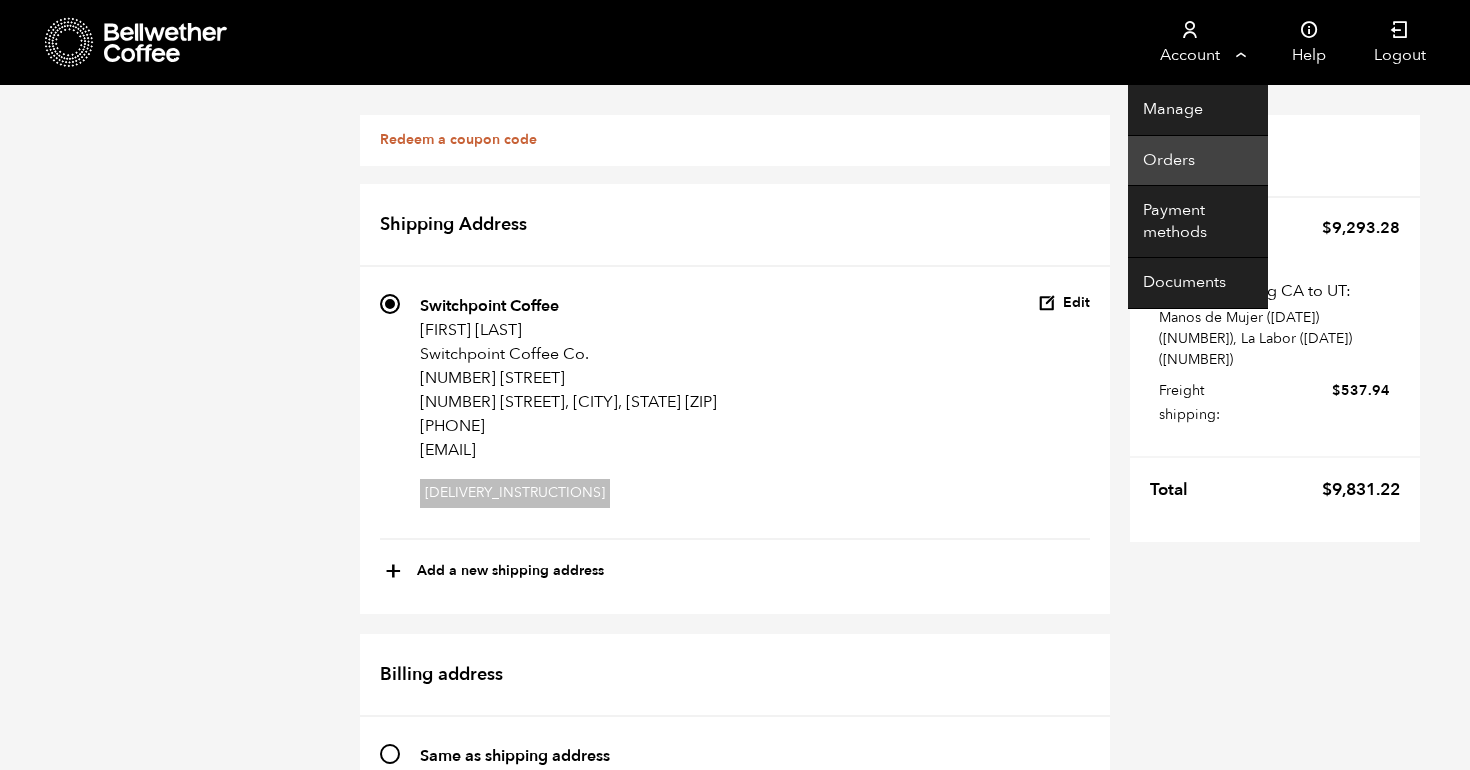 click on "Orders" at bounding box center [1198, 161] 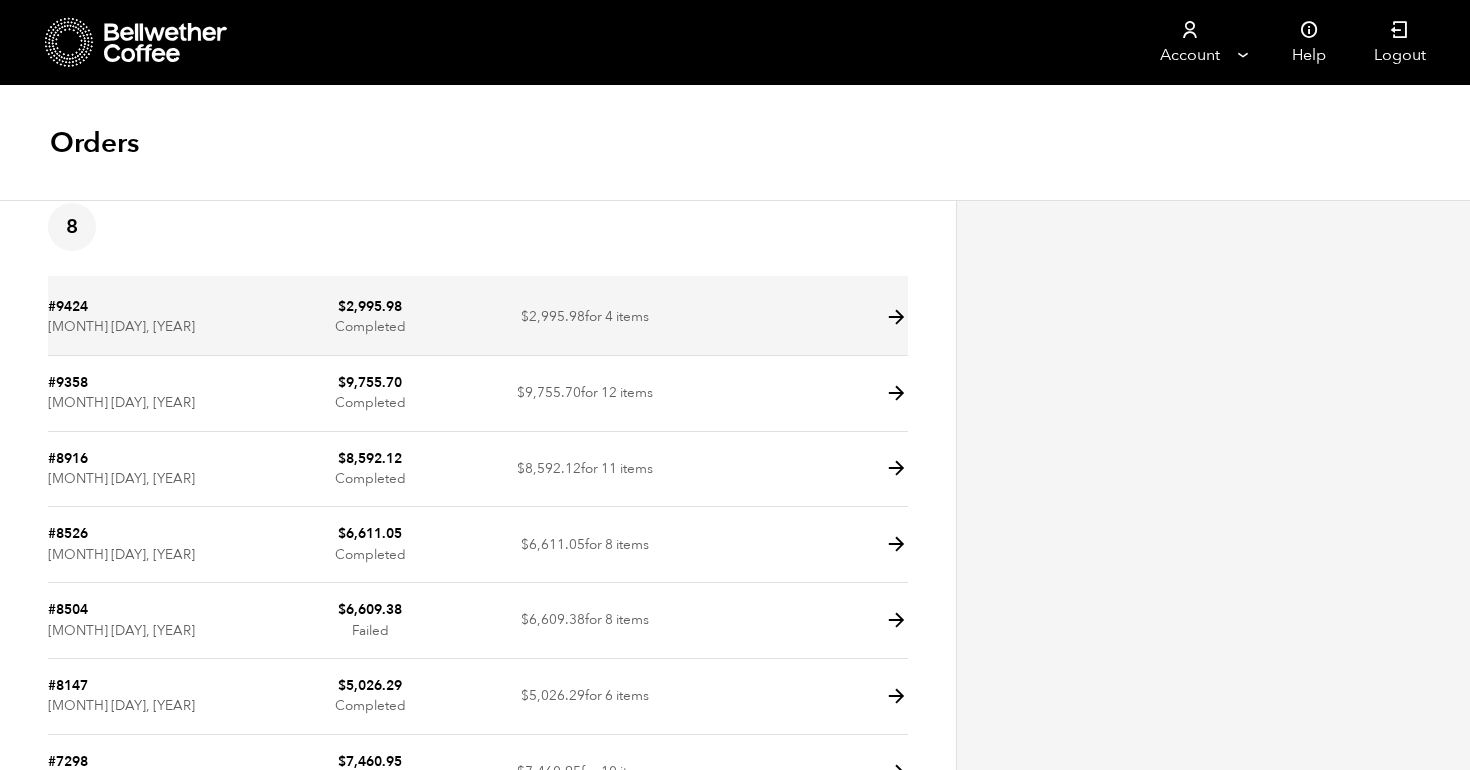 scroll, scrollTop: 32, scrollLeft: 0, axis: vertical 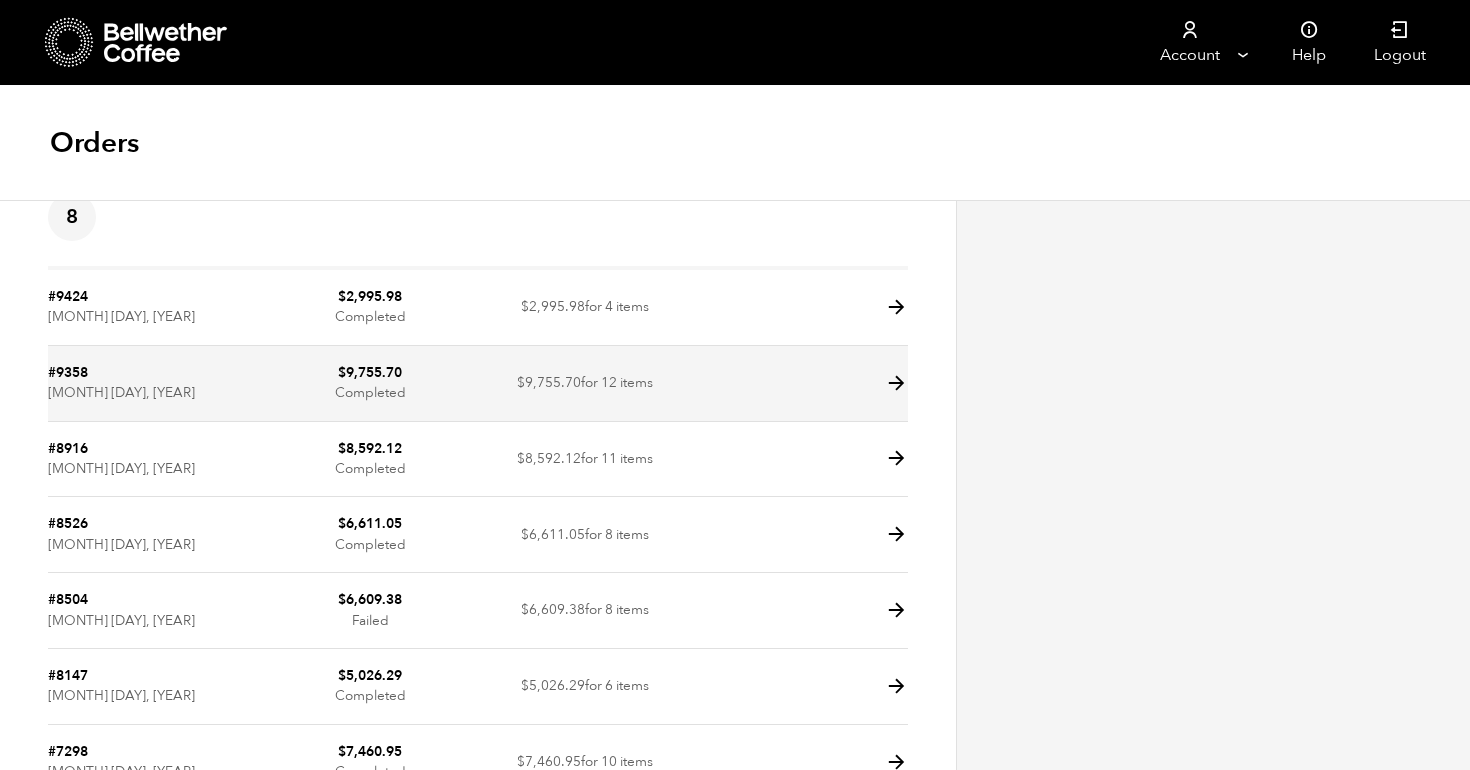 click on "$ 9,755.70" at bounding box center [370, 296] 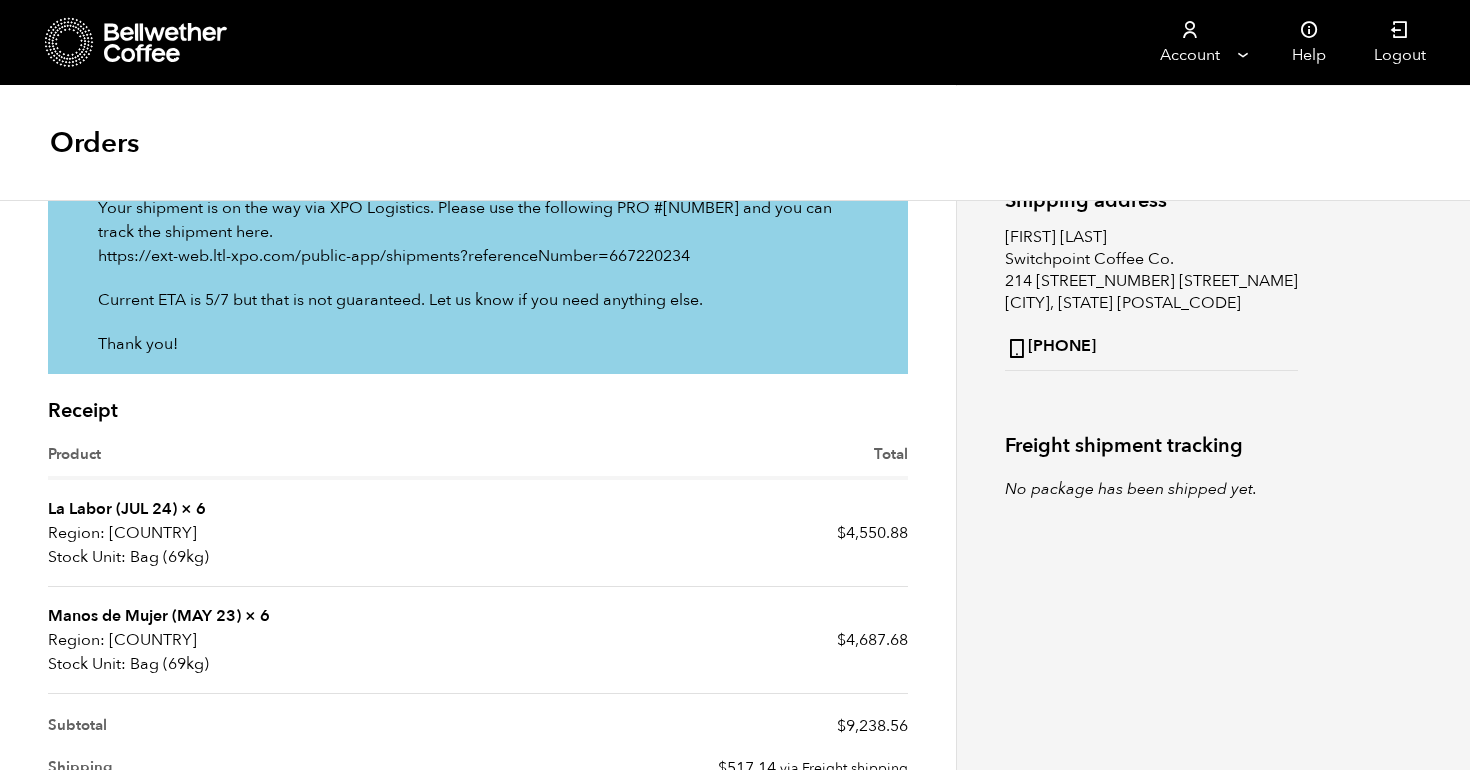 scroll, scrollTop: 0, scrollLeft: 0, axis: both 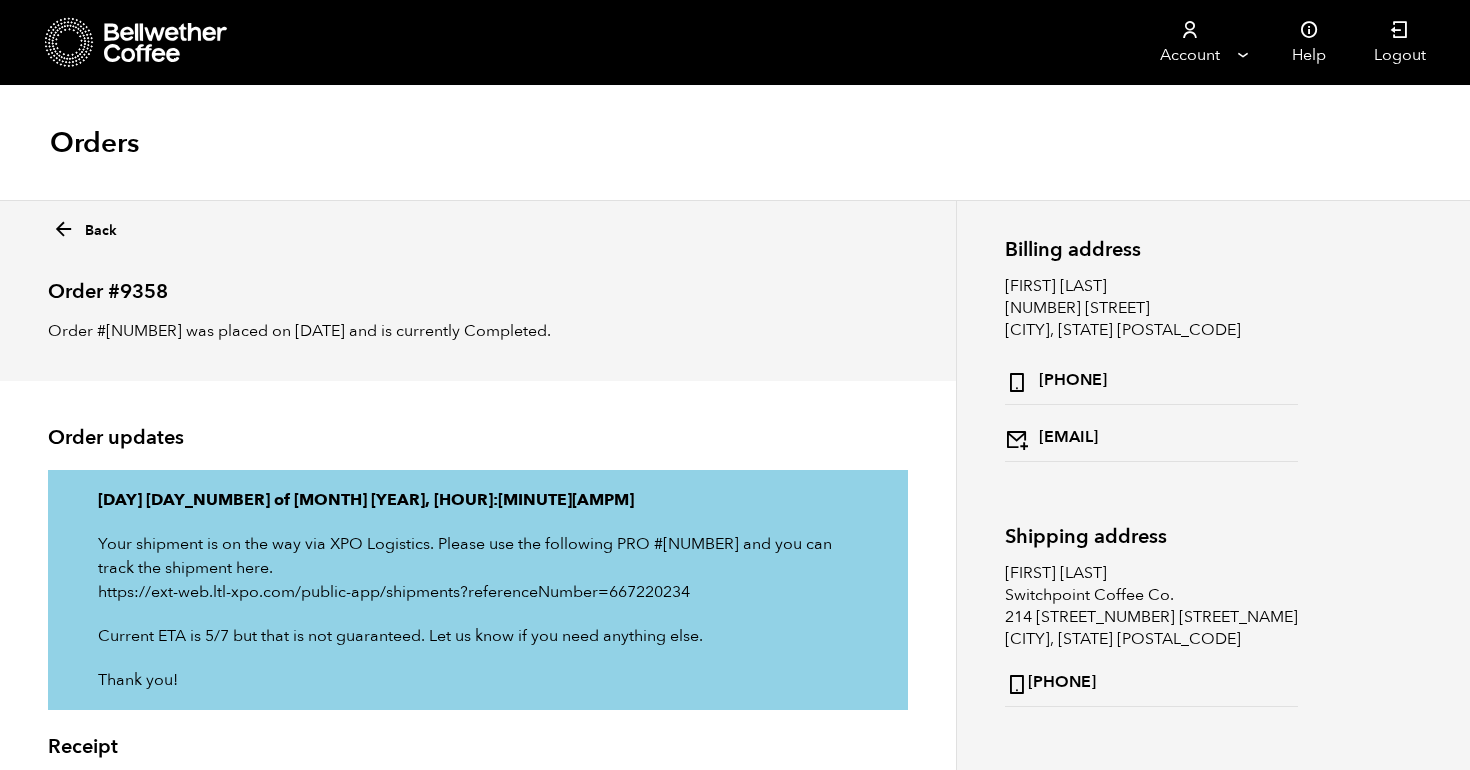 click at bounding box center (63, 229) 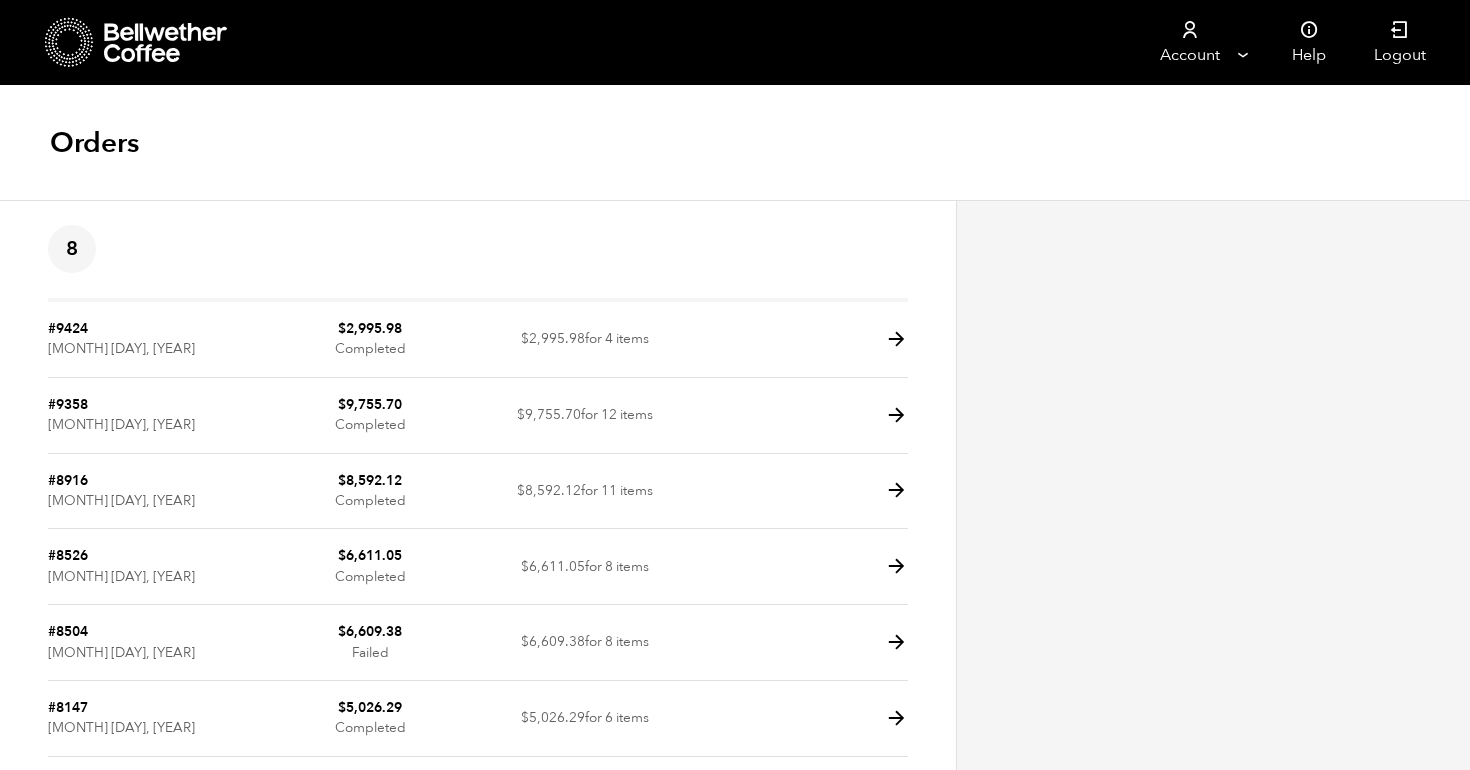 scroll, scrollTop: 0, scrollLeft: 0, axis: both 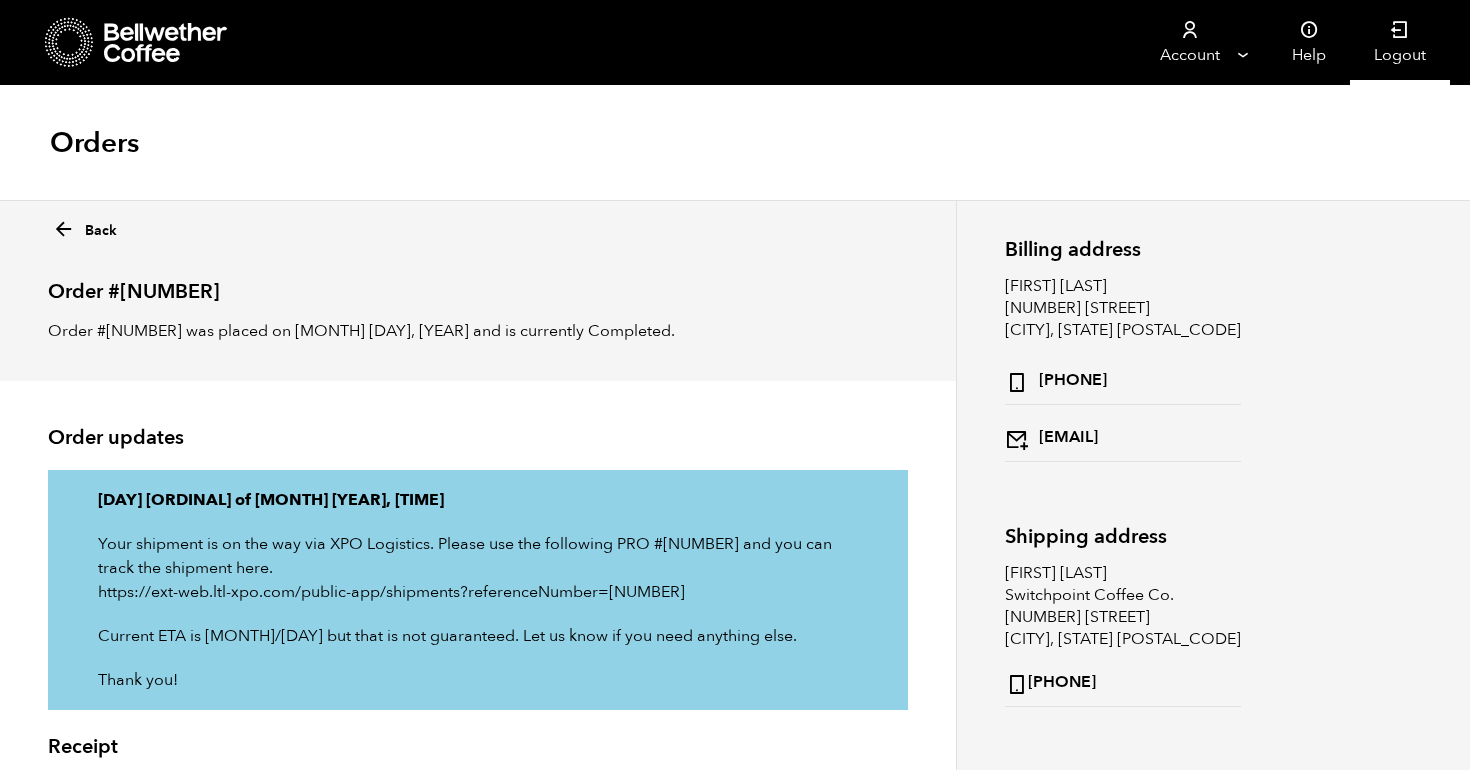 click on "Logout" at bounding box center (1400, 42) 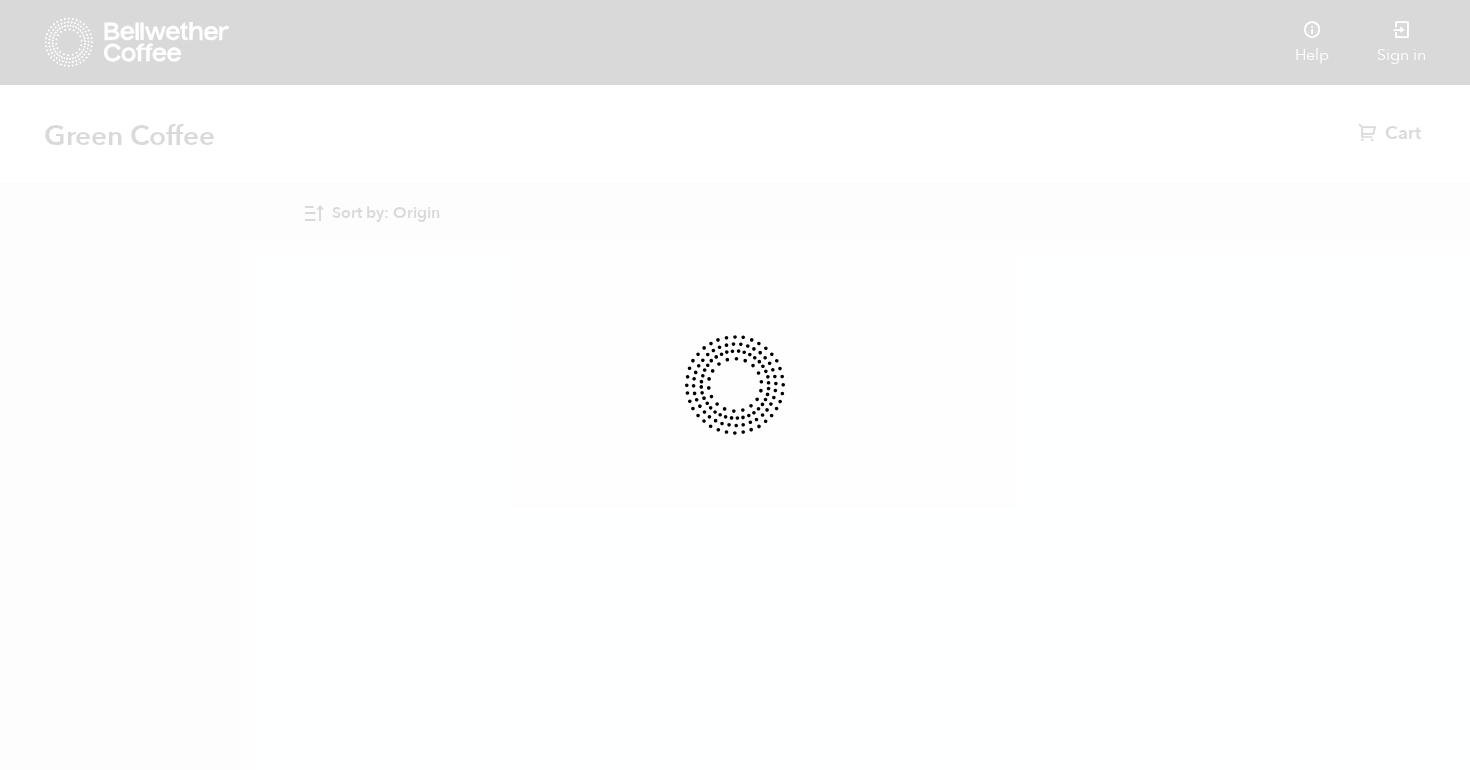 scroll, scrollTop: 0, scrollLeft: 0, axis: both 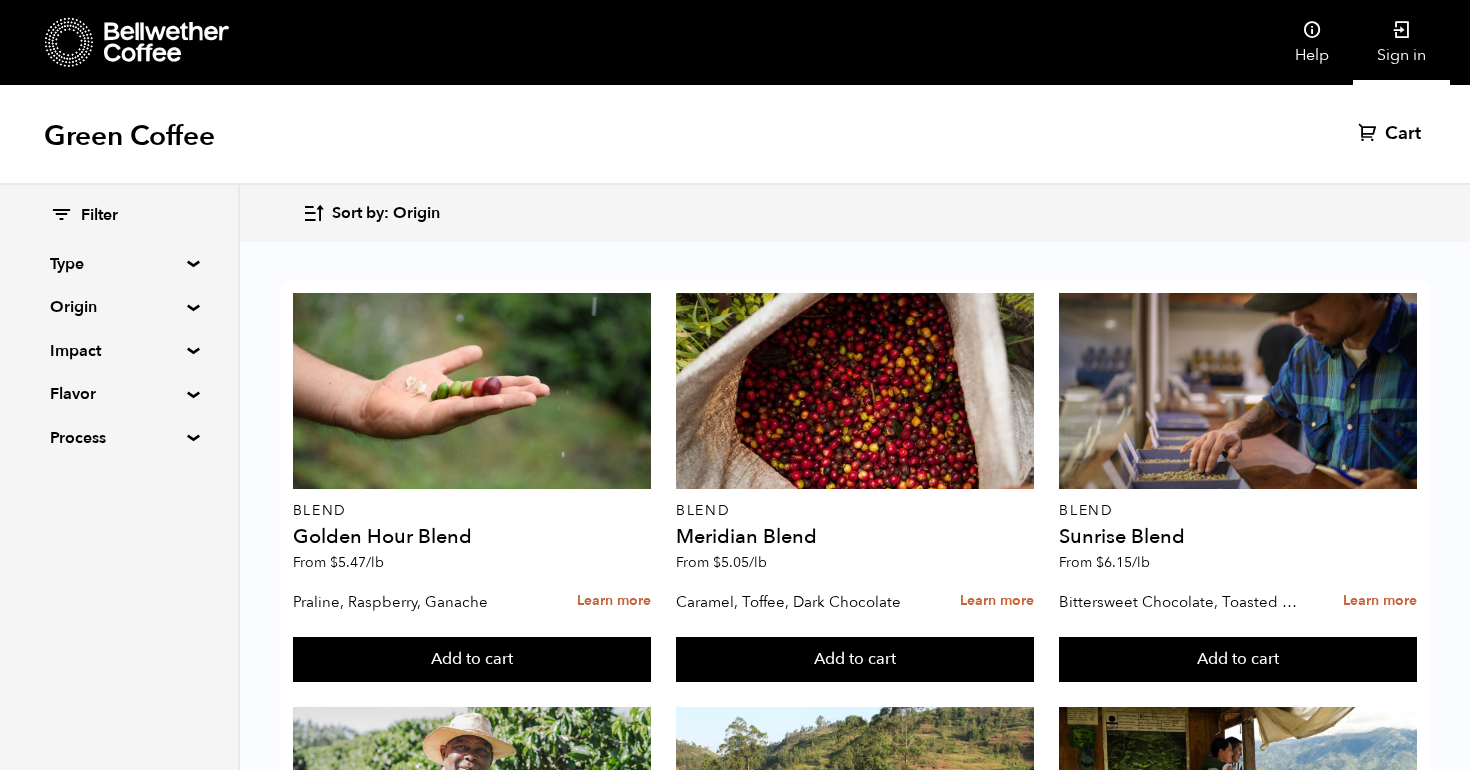 click at bounding box center [1402, 30] 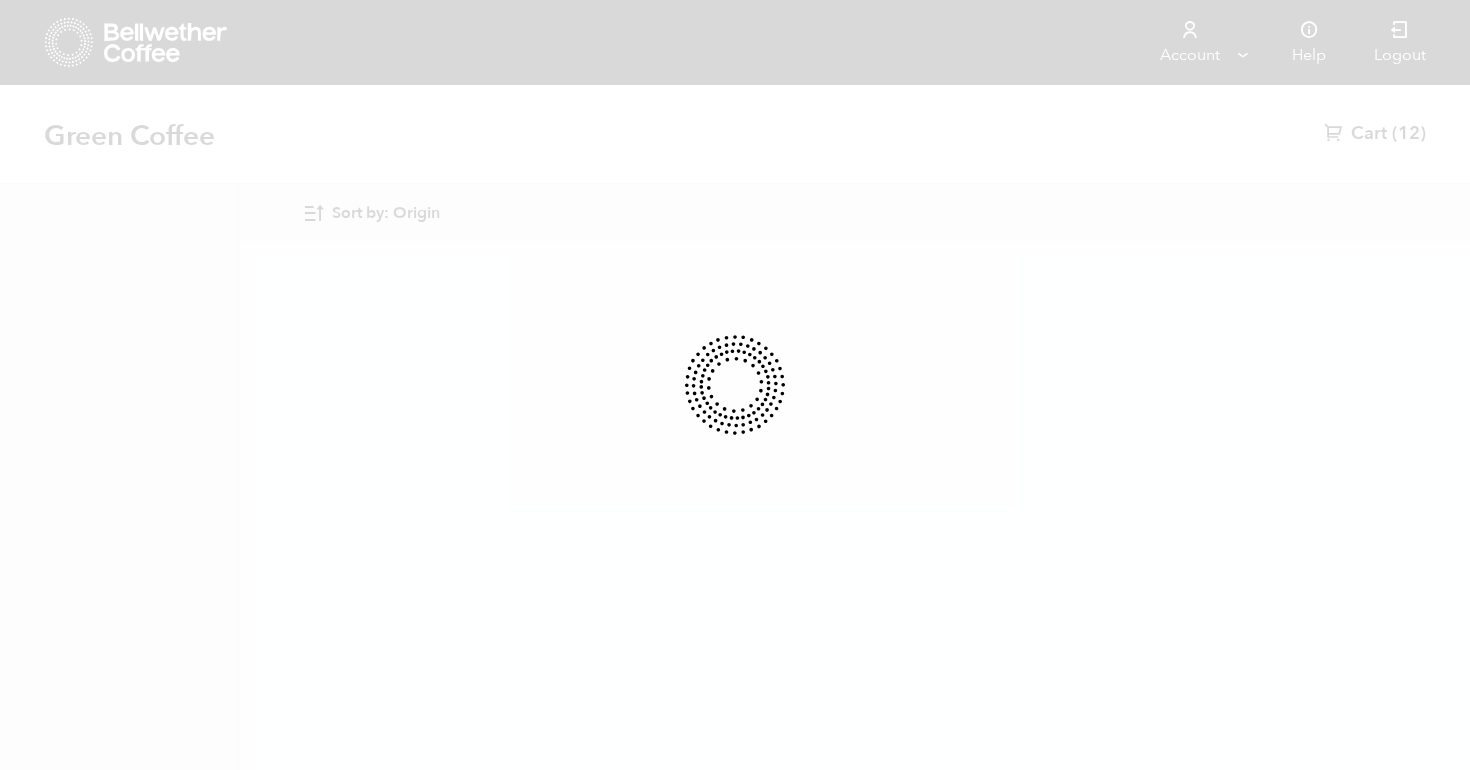 scroll, scrollTop: 0, scrollLeft: 0, axis: both 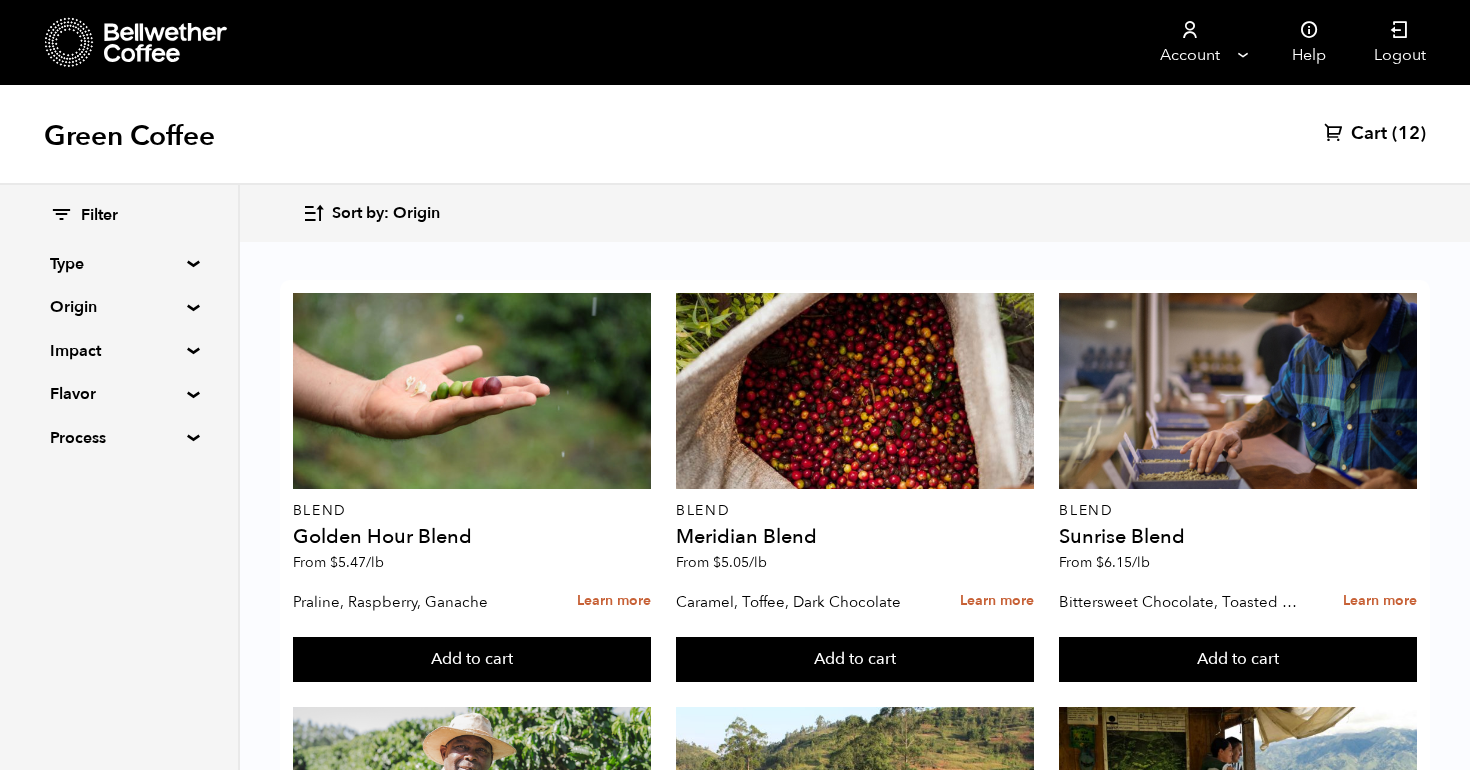 click on "Cart" at bounding box center (1369, 134) 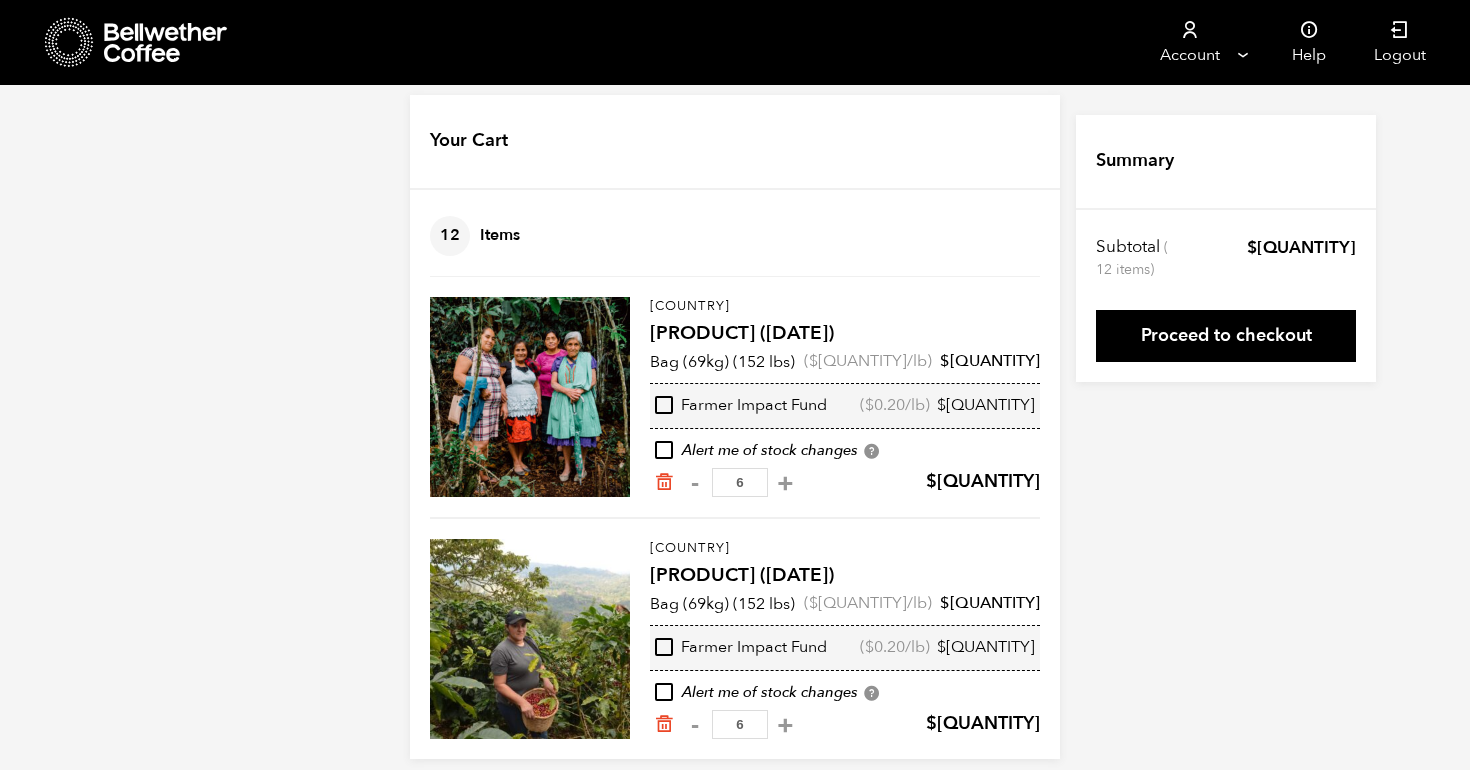 scroll, scrollTop: 40, scrollLeft: 0, axis: vertical 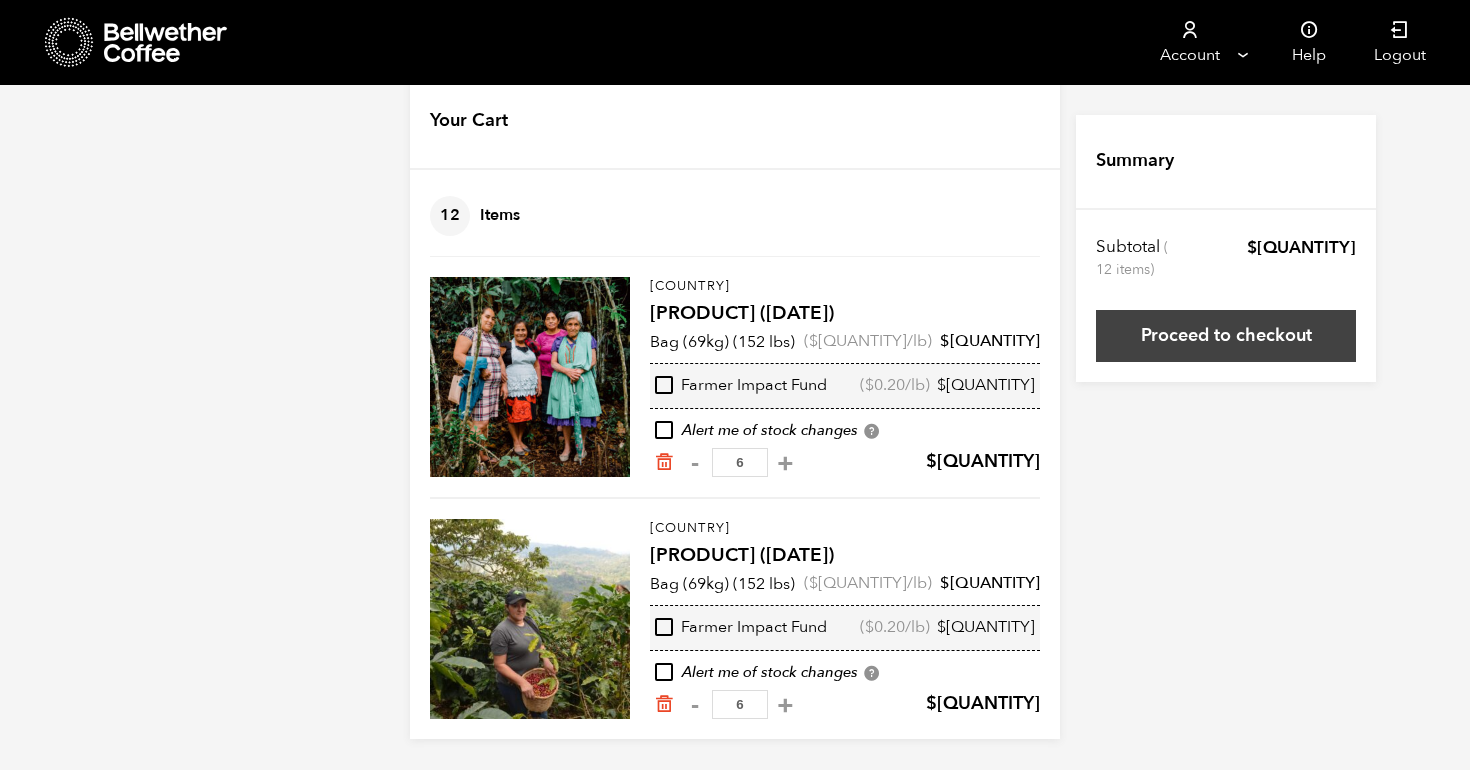 click on "Proceed to checkout" at bounding box center (1226, 336) 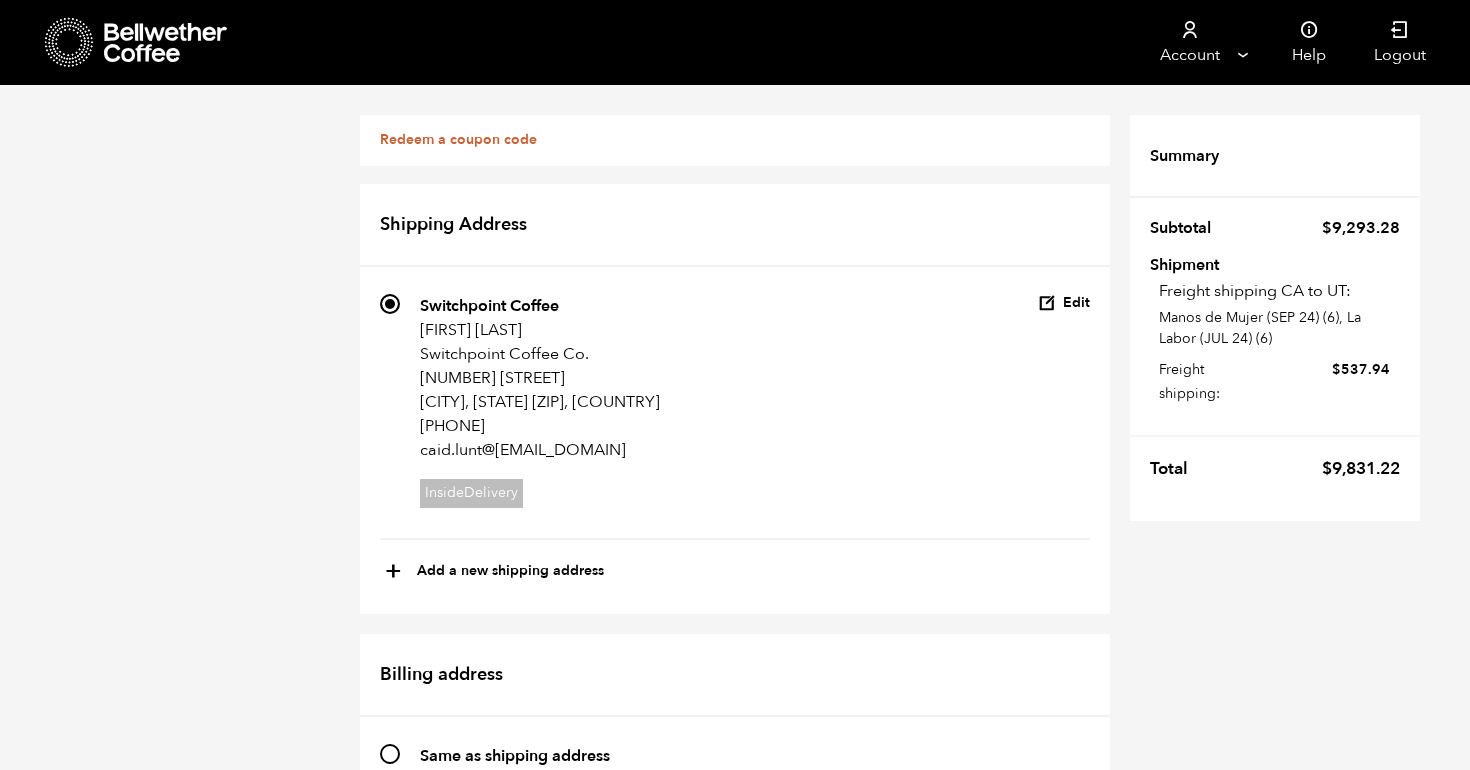 scroll, scrollTop: 589, scrollLeft: 0, axis: vertical 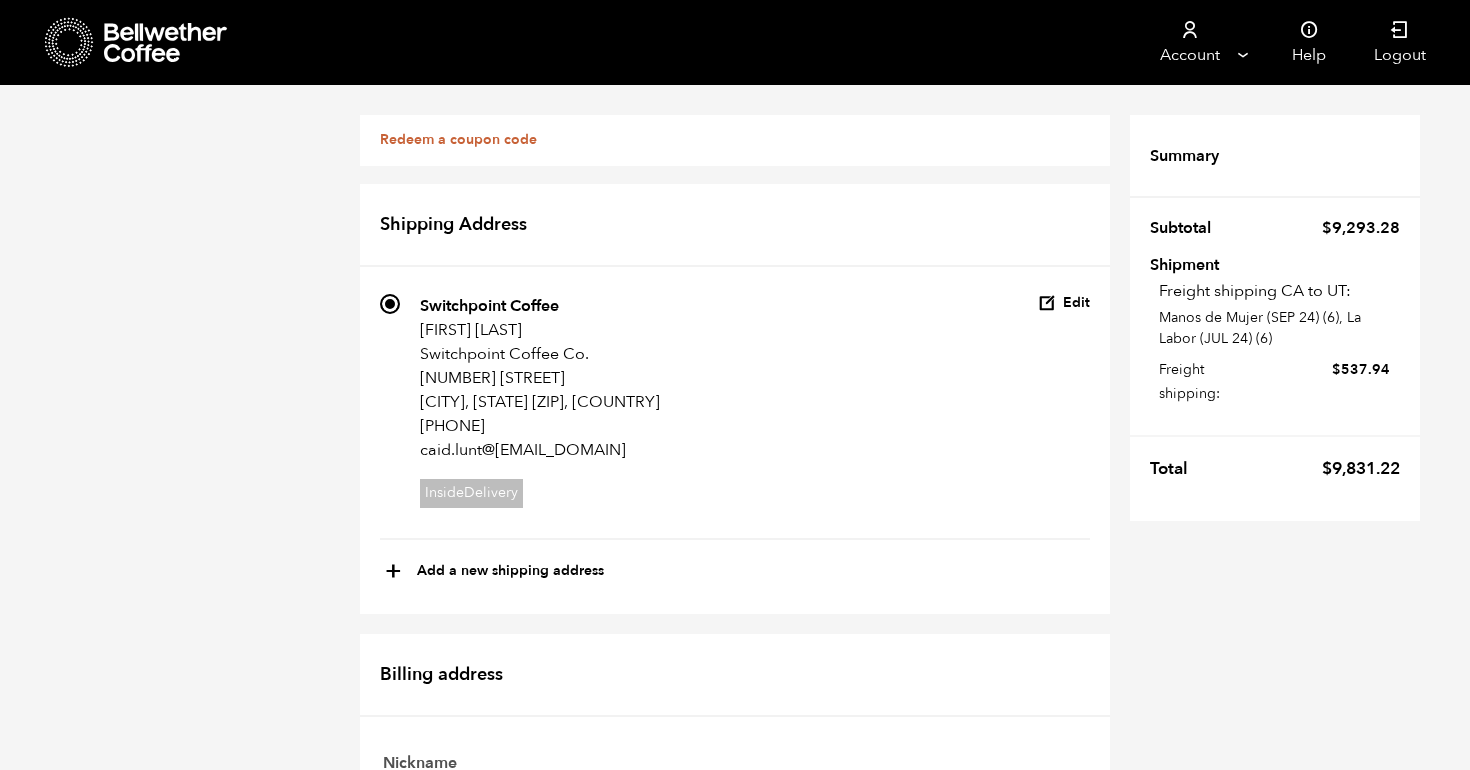 click on "First name  *" at bounding box center (547, 894) 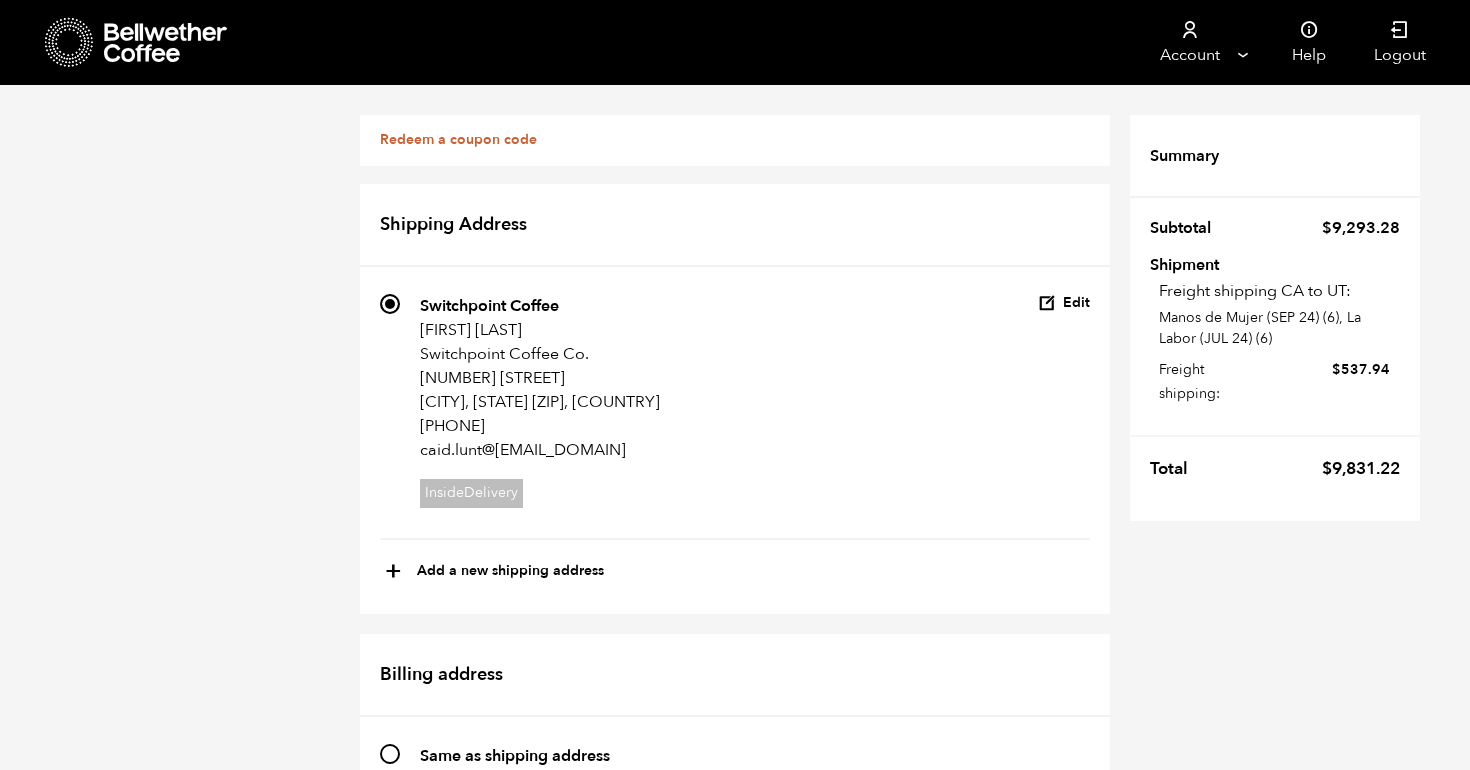 scroll, scrollTop: 1462, scrollLeft: 0, axis: vertical 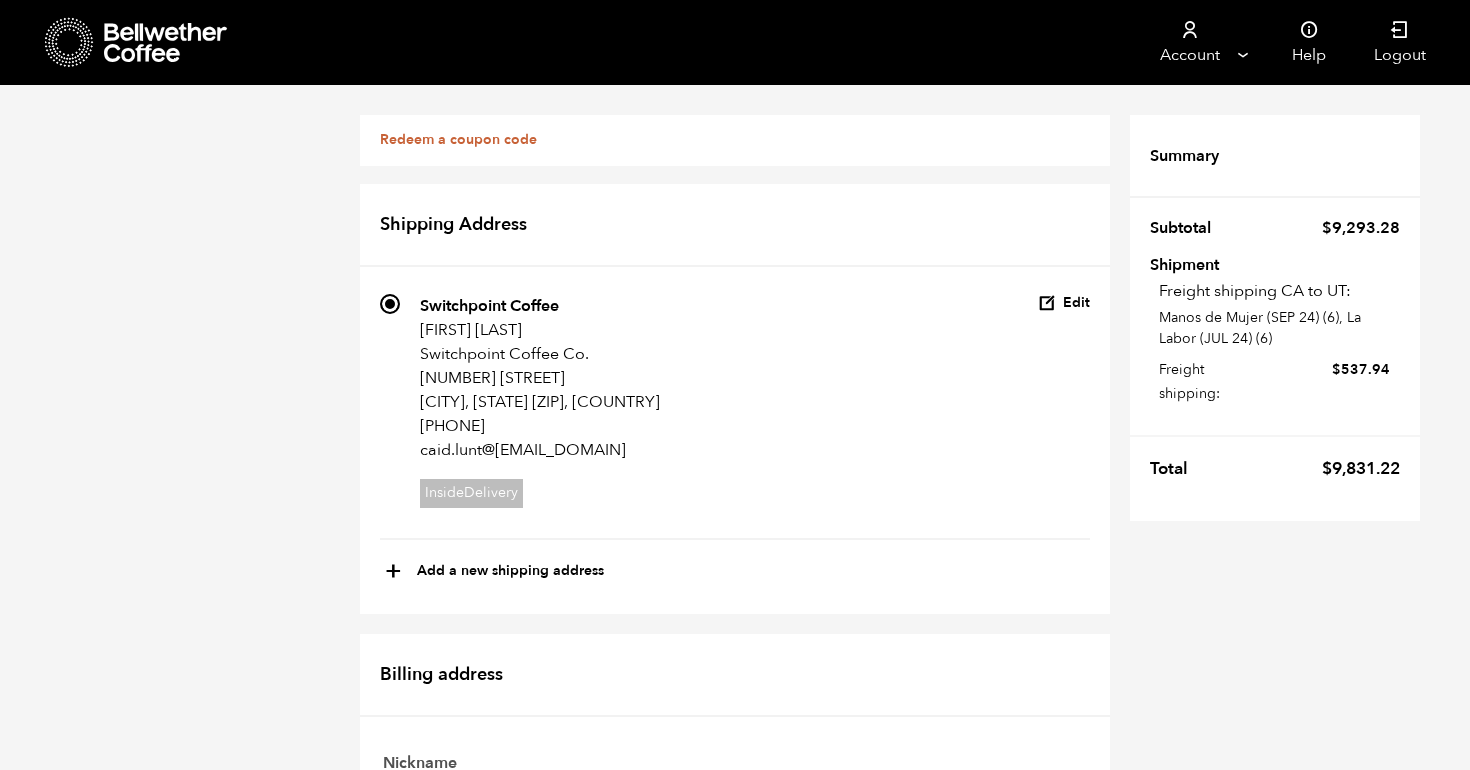 click on "[NUMBER] [STREET]" at bounding box center [735, 1148] 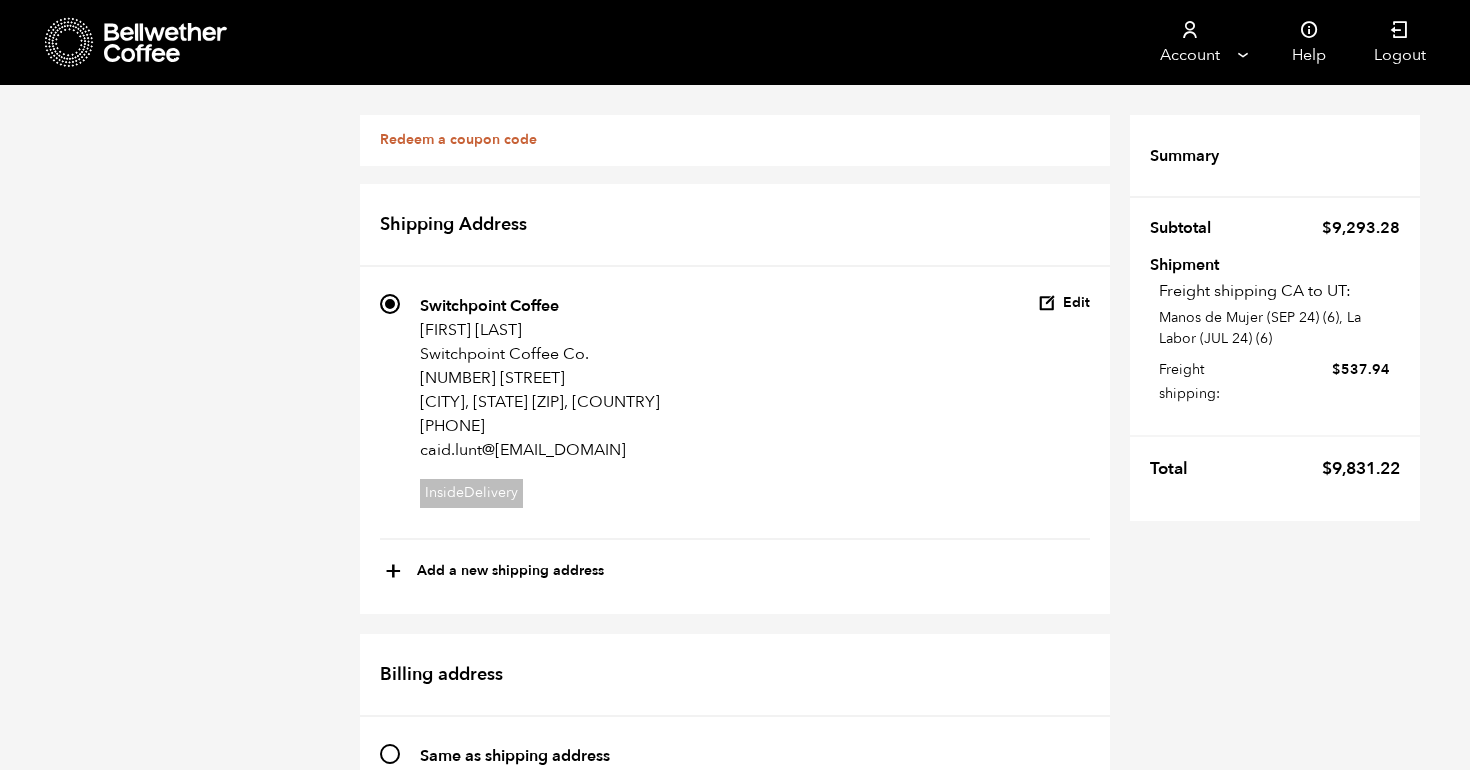 scroll, scrollTop: 876, scrollLeft: 0, axis: vertical 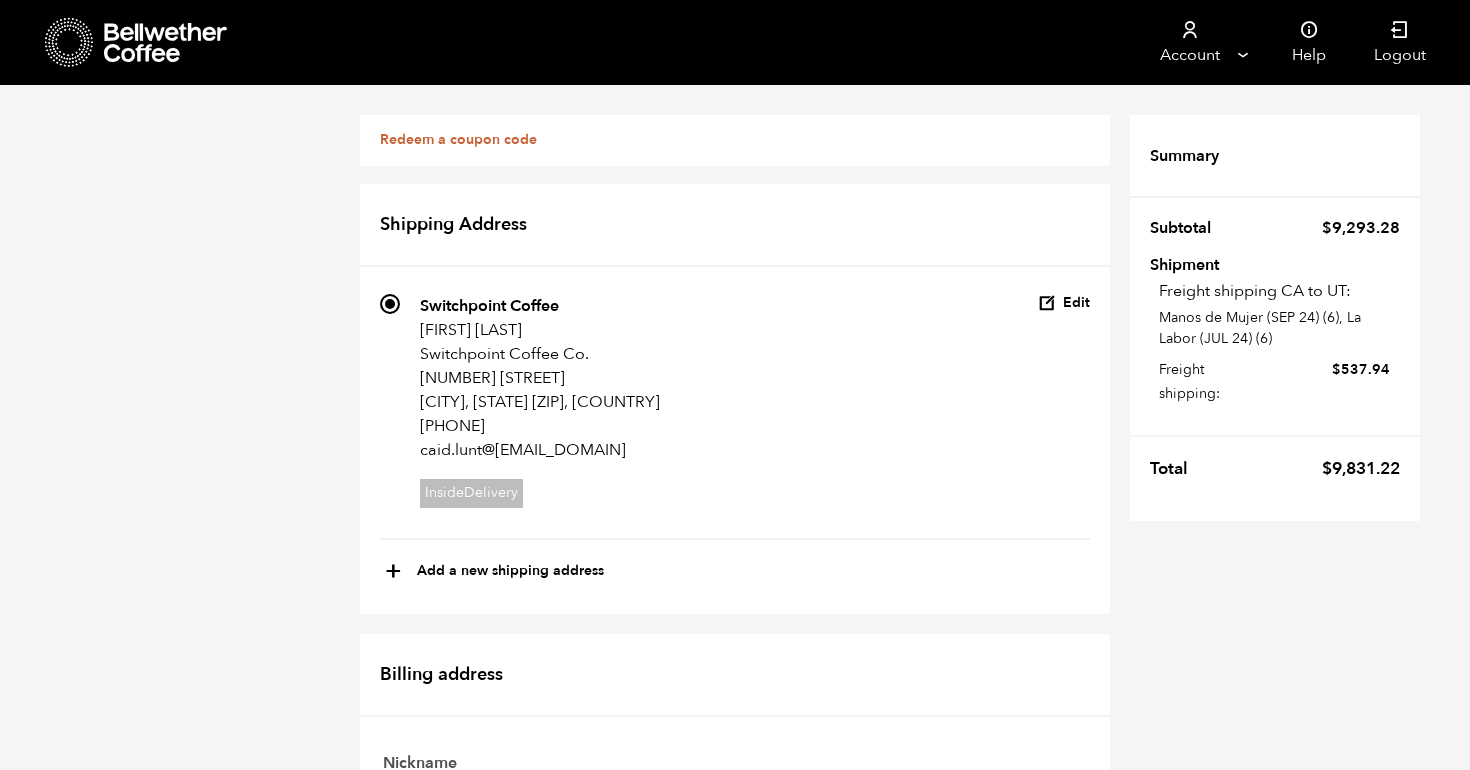 click on "[NUMBER] [STREET]" at bounding box center [735, 1148] 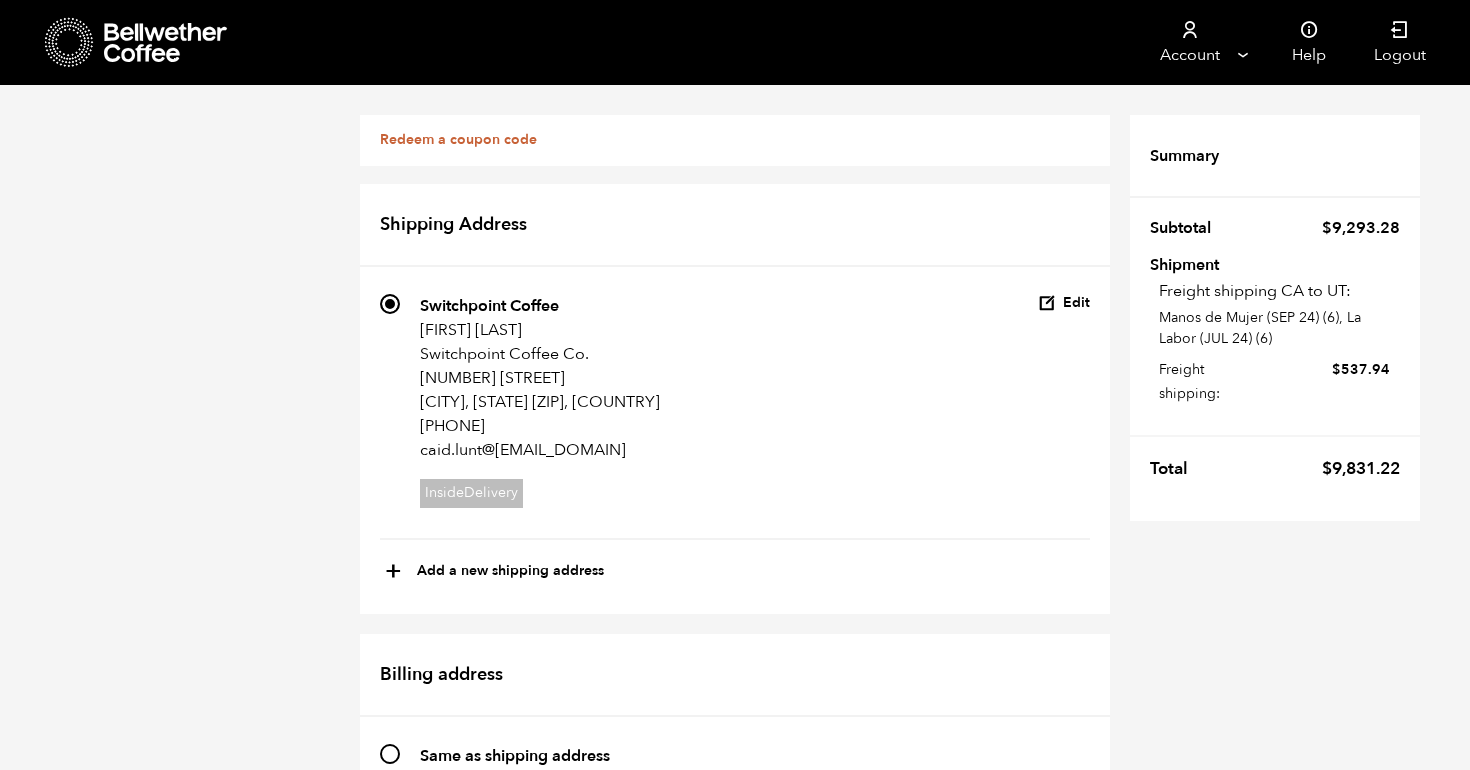 scroll, scrollTop: 888, scrollLeft: 0, axis: vertical 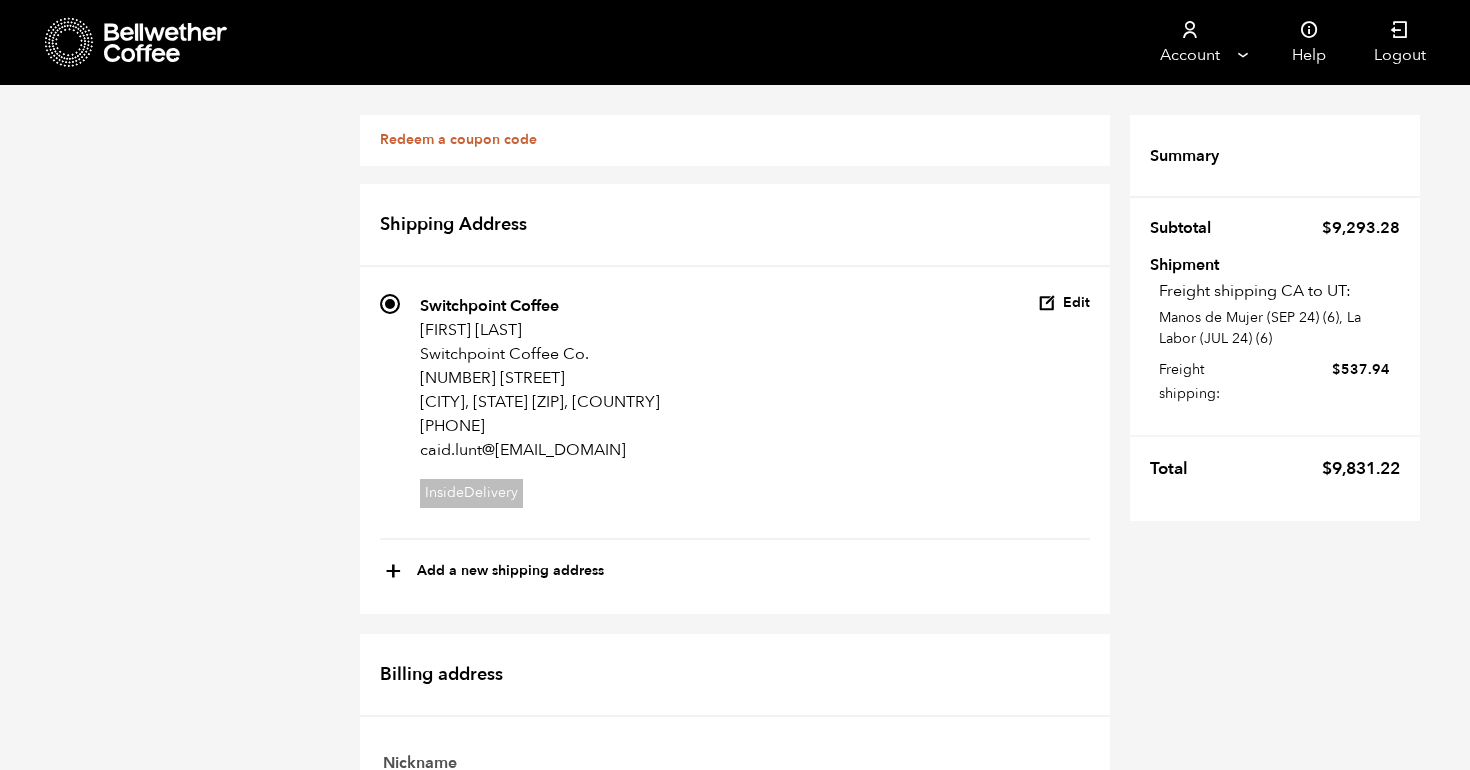 click on "Nickname" at bounding box center (735, 805) 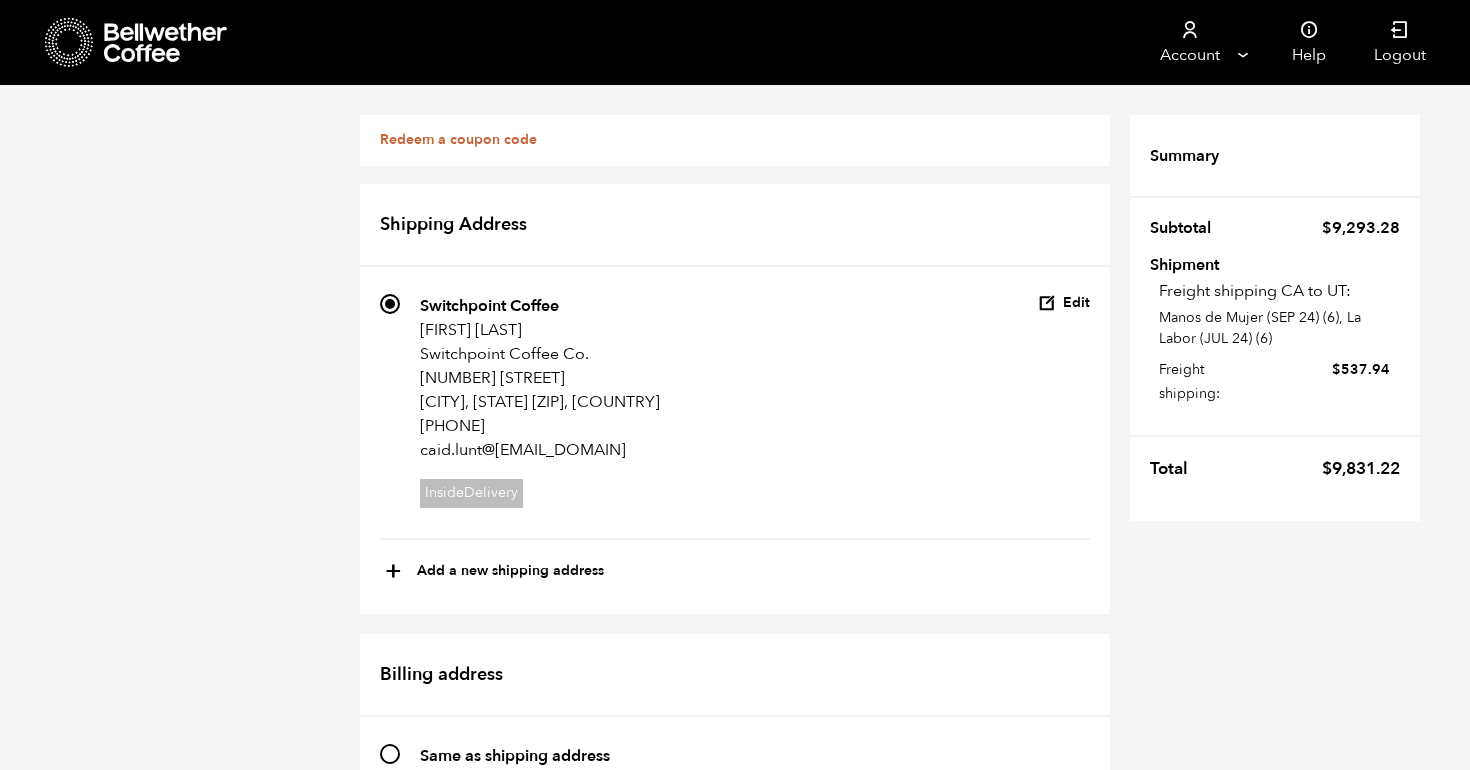 scroll, scrollTop: 912, scrollLeft: 0, axis: vertical 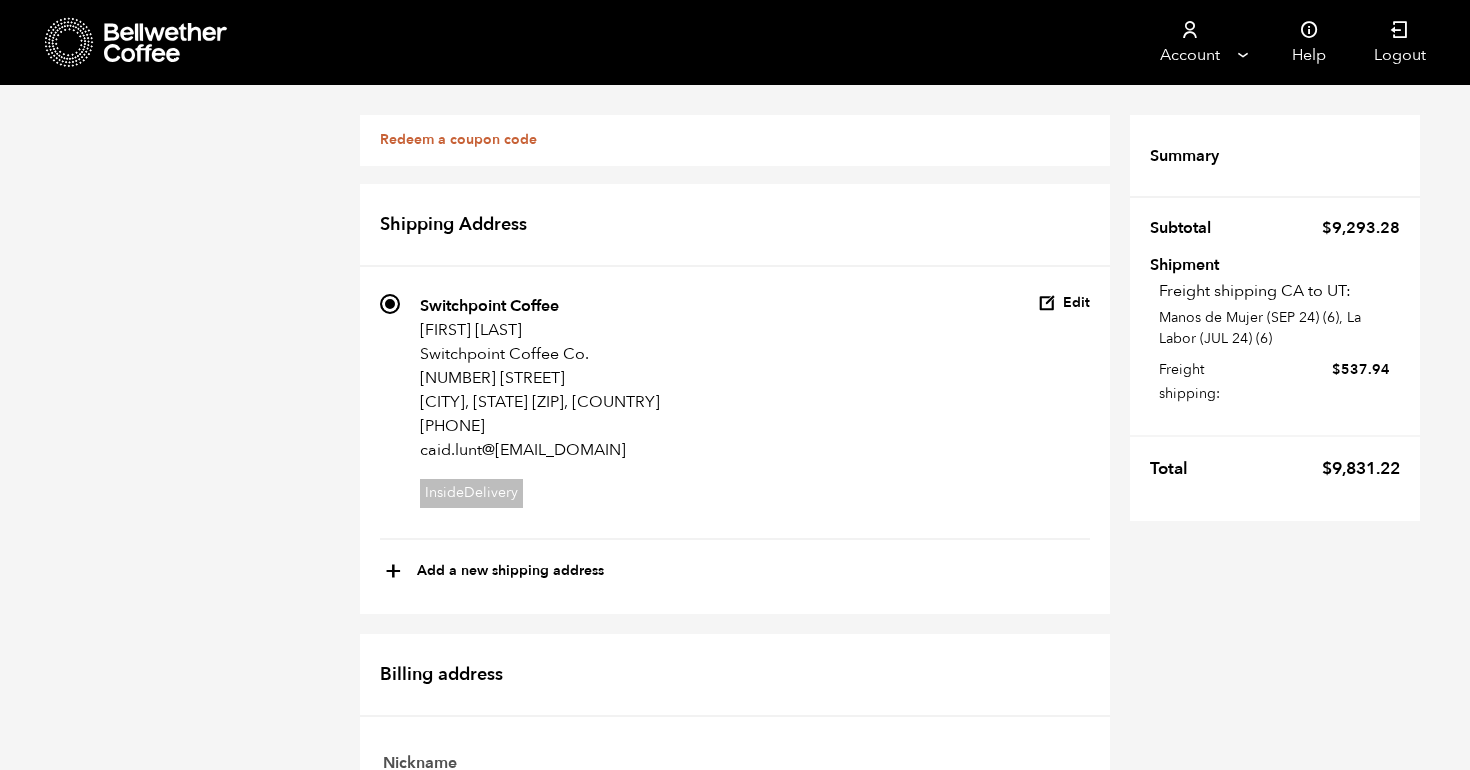 click on "[PHONE]" at bounding box center [735, 1553] 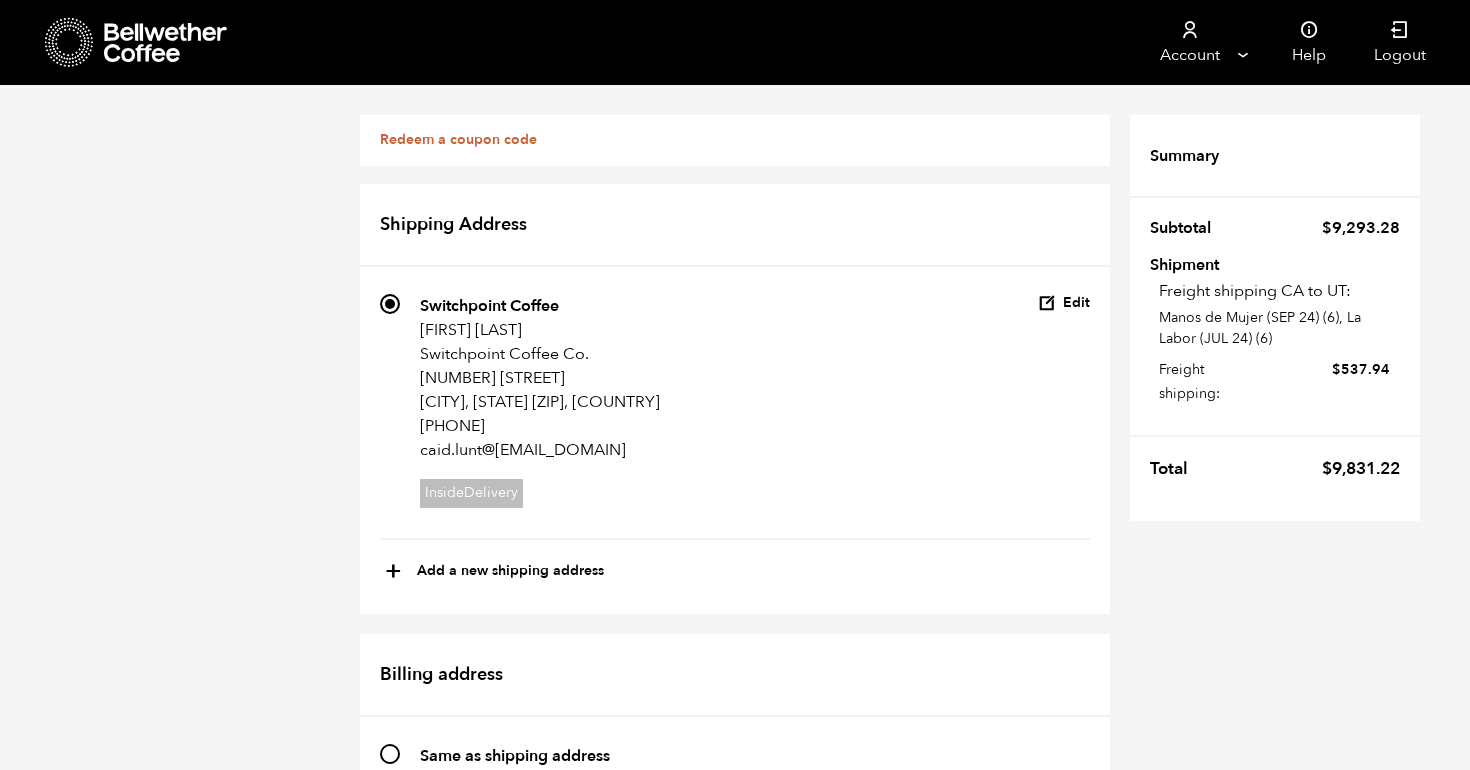 scroll, scrollTop: 660, scrollLeft: 0, axis: vertical 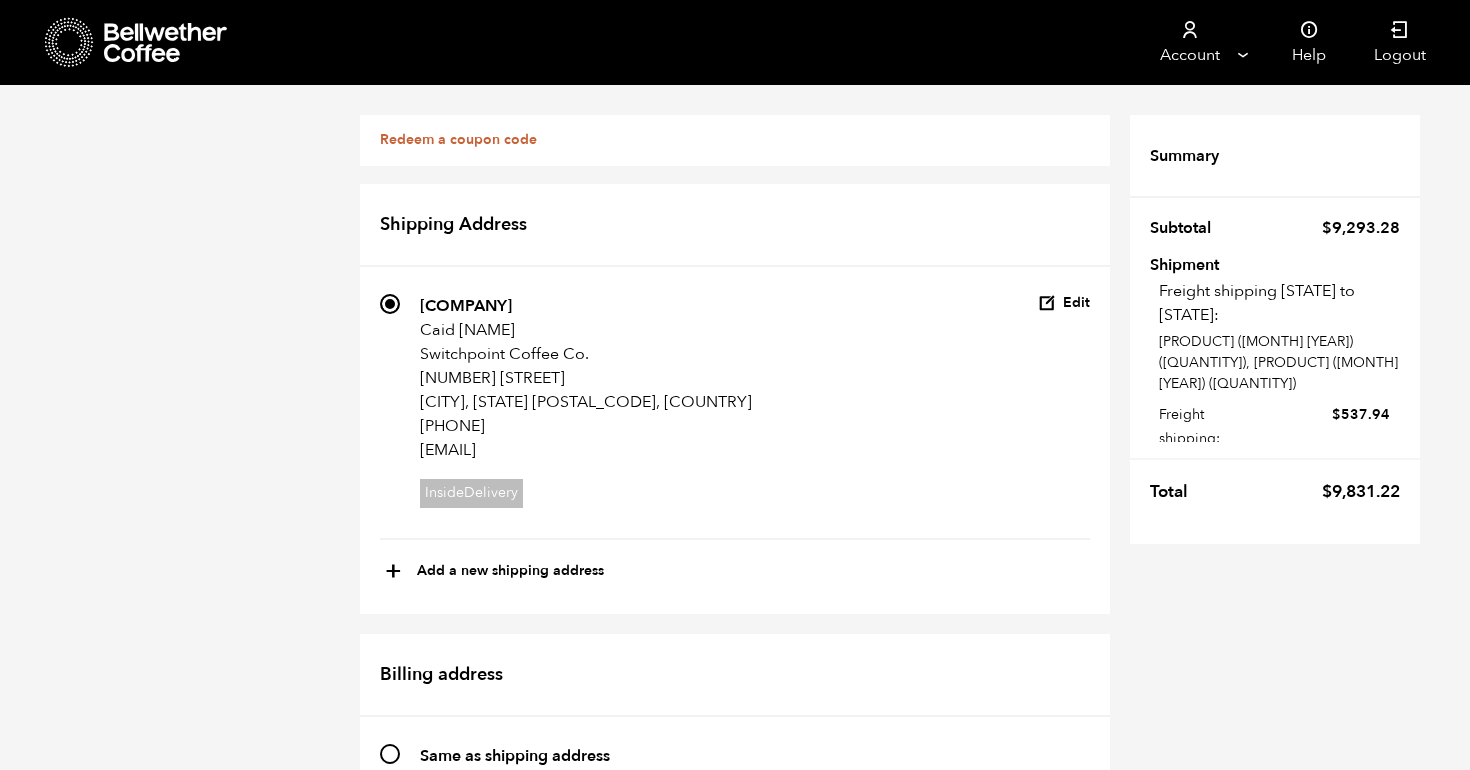click on "233       Switchpoint Cofee   Caid Lunt   Switchpoint Industries       249 East Tabernacle Street     Suite 200   St George, UT 84770   3852616186   caid.lunt@switchpointindustries.org     Incomplete address" at bounding box center (390, 1229) 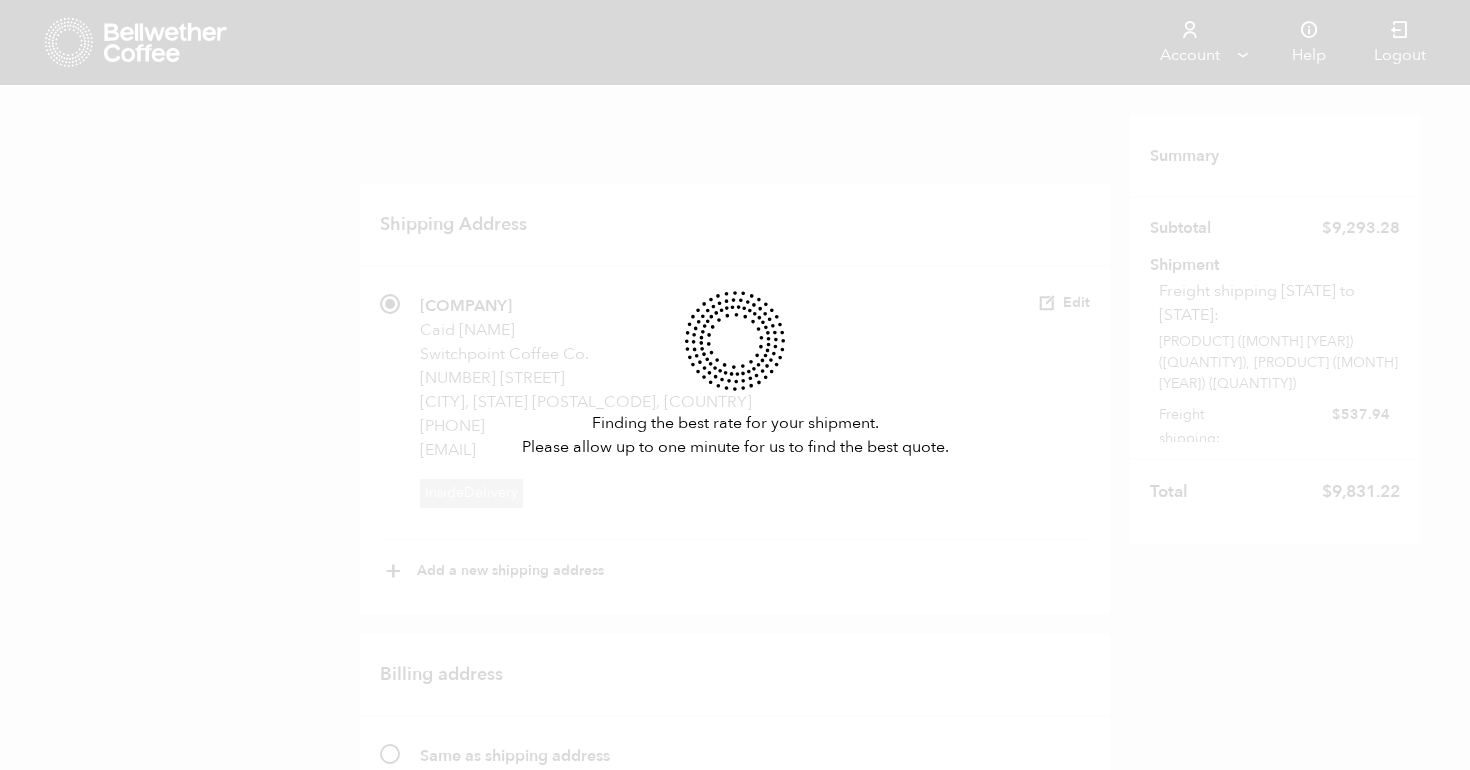 click on "Finding the best rate for your shipment.
Please allow up to one minute for us to find the best quote." at bounding box center [735, 385] 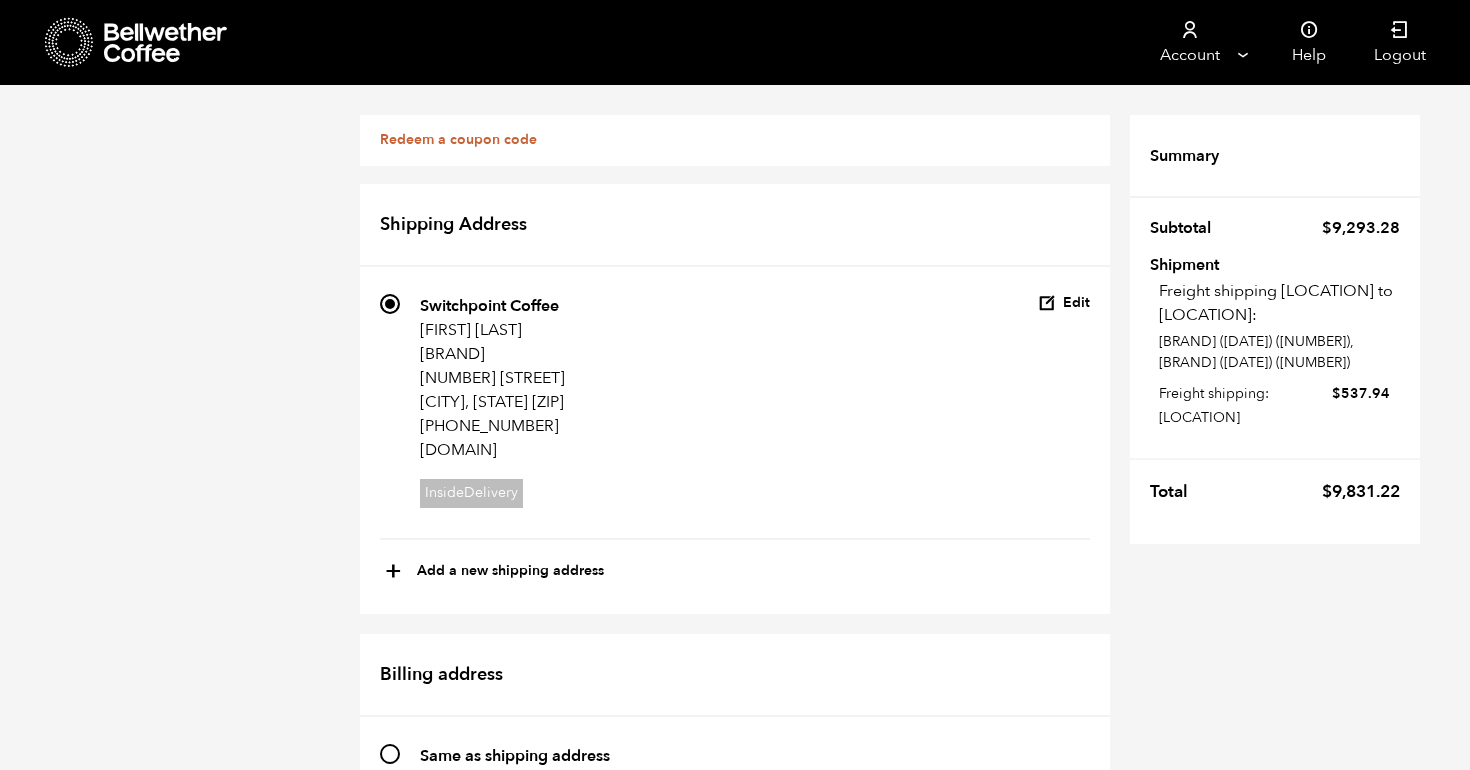 scroll, scrollTop: 742, scrollLeft: 0, axis: vertical 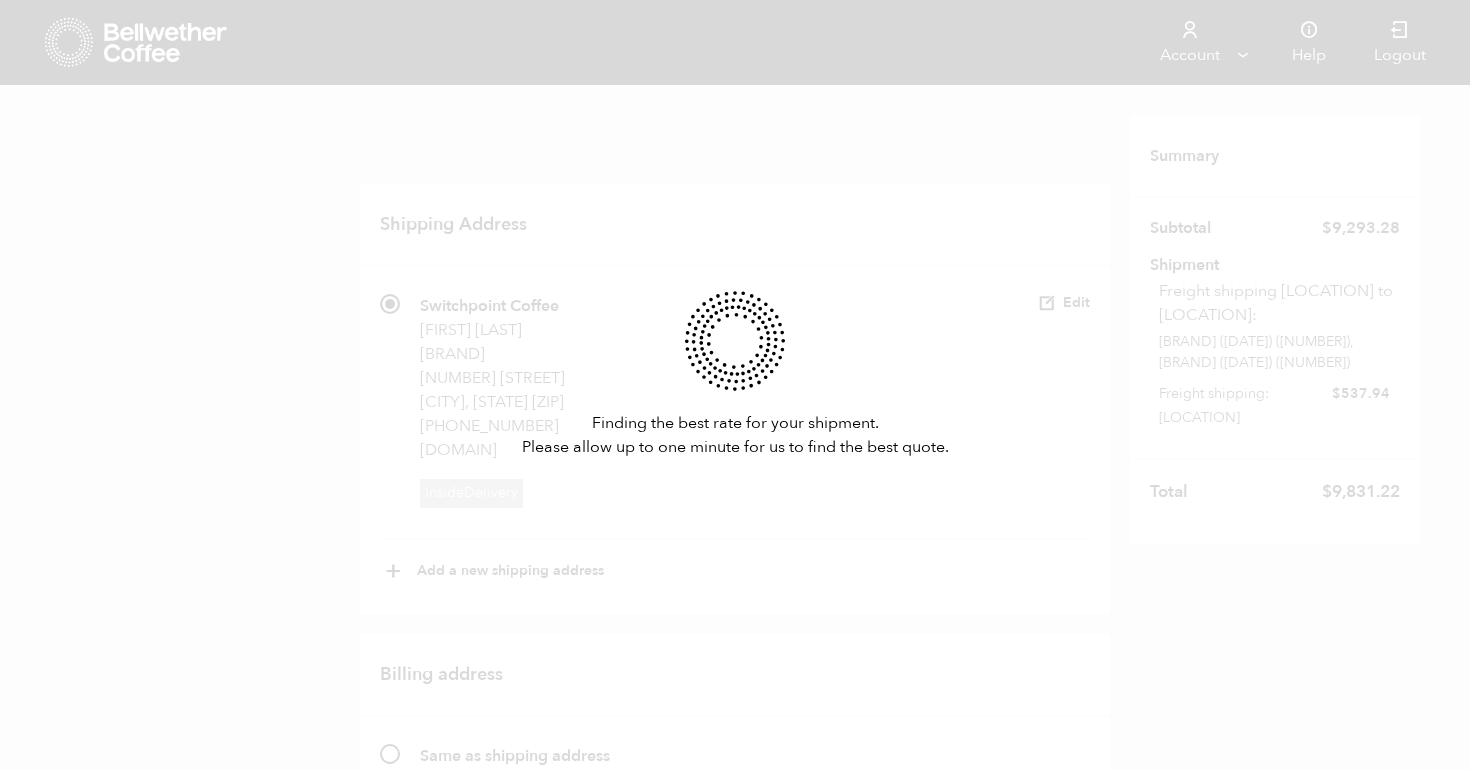 click on "Finding the best rate for your shipment.
Please allow up to one minute for us to find the best quote." at bounding box center (735, 385) 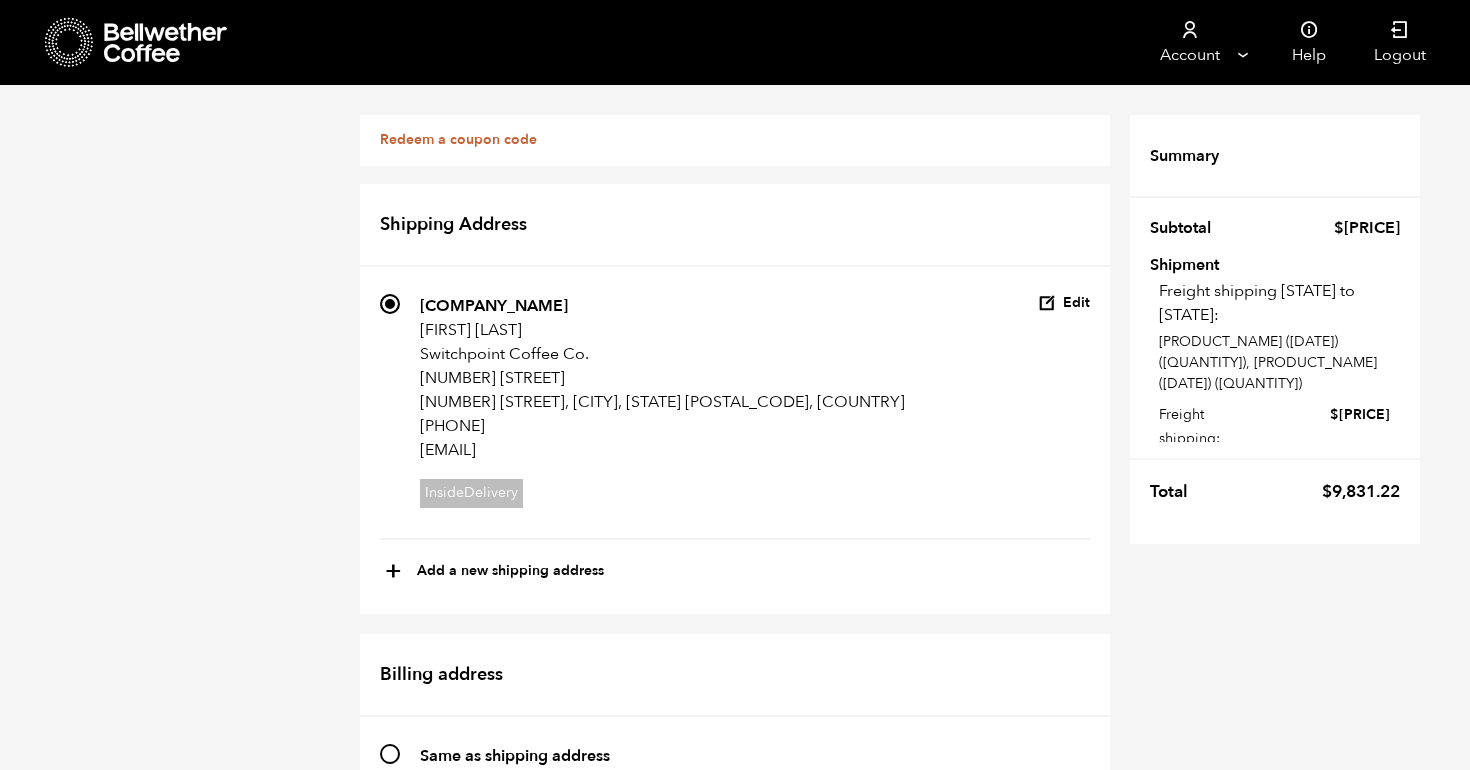 scroll, scrollTop: 784, scrollLeft: 0, axis: vertical 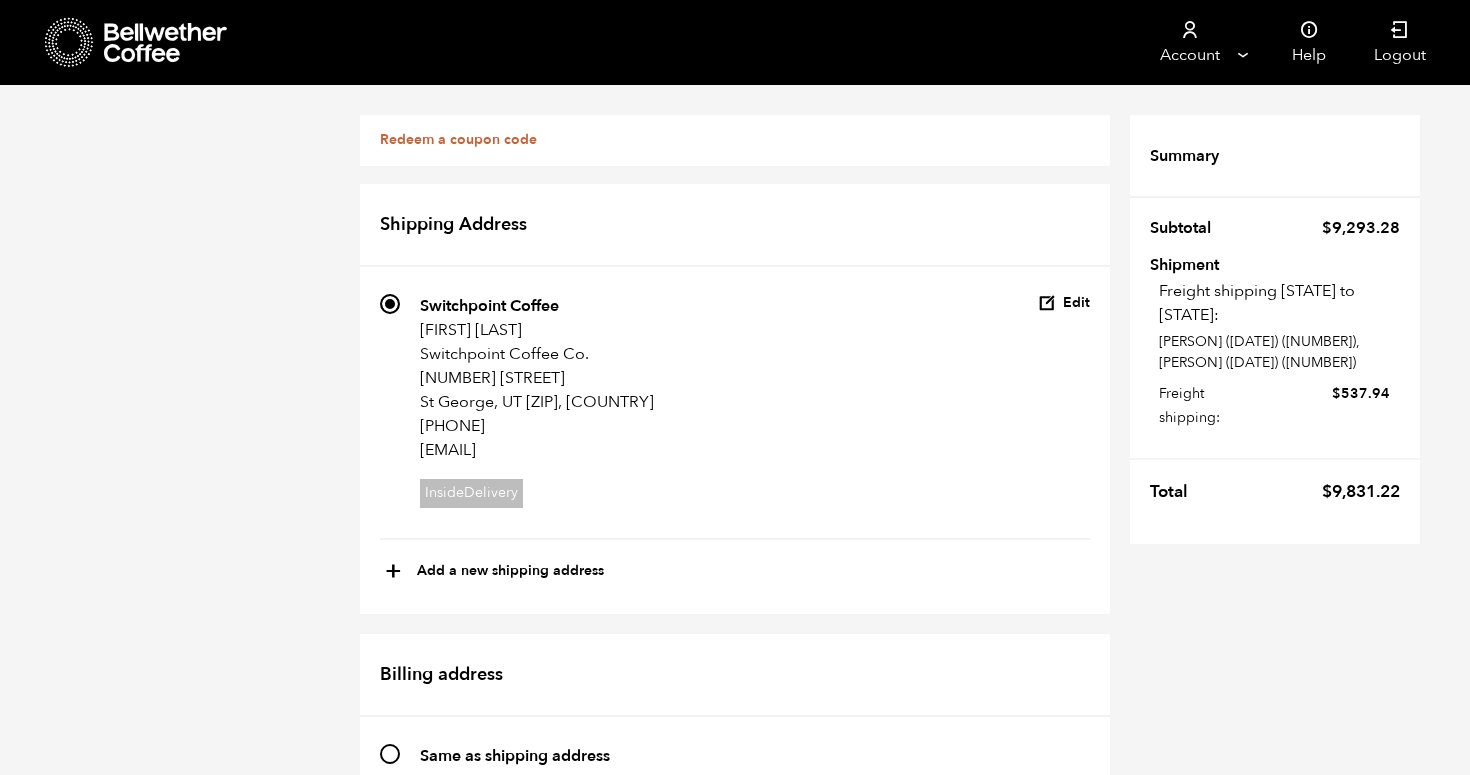 click on "Same as shipping address" at bounding box center [390, 754] 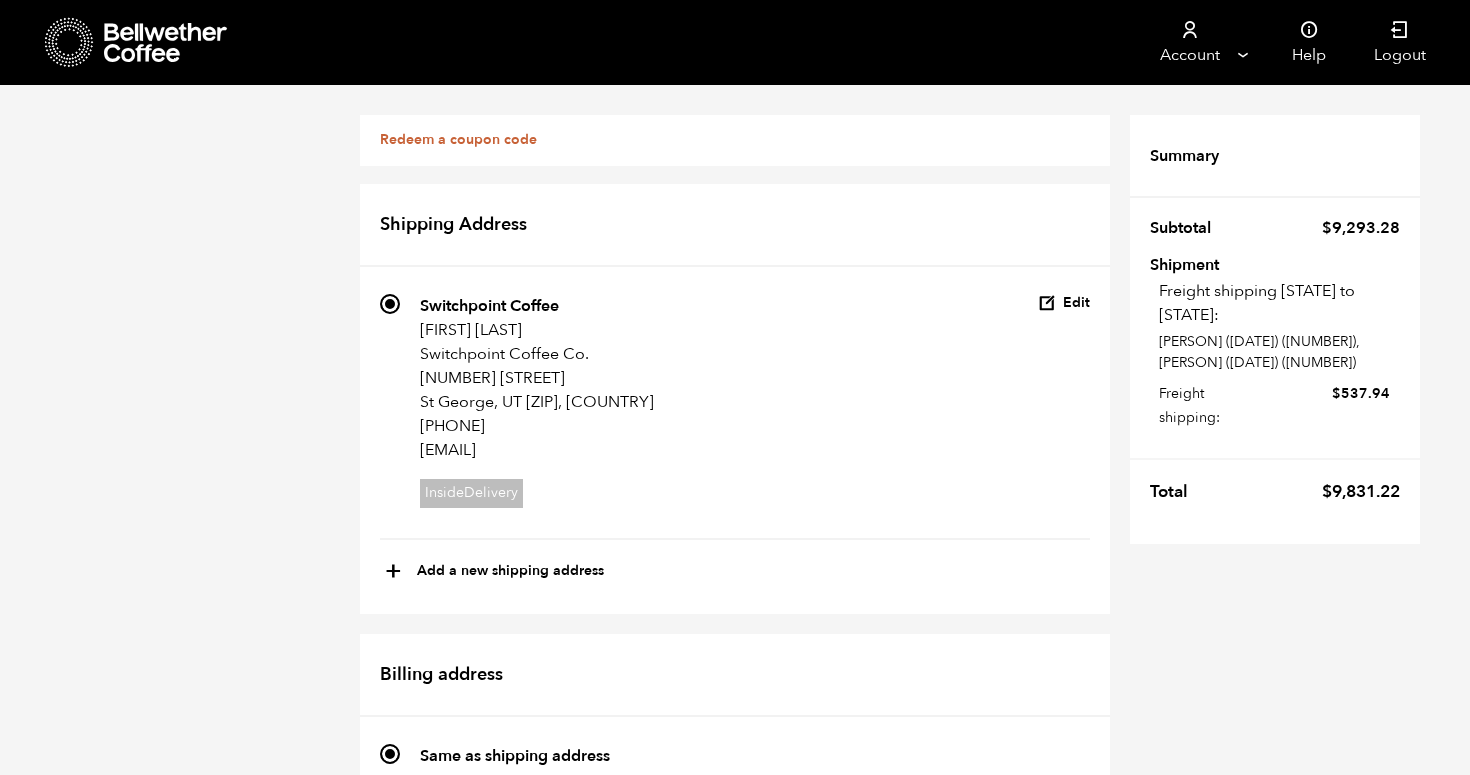 scroll, scrollTop: 1396, scrollLeft: 0, axis: vertical 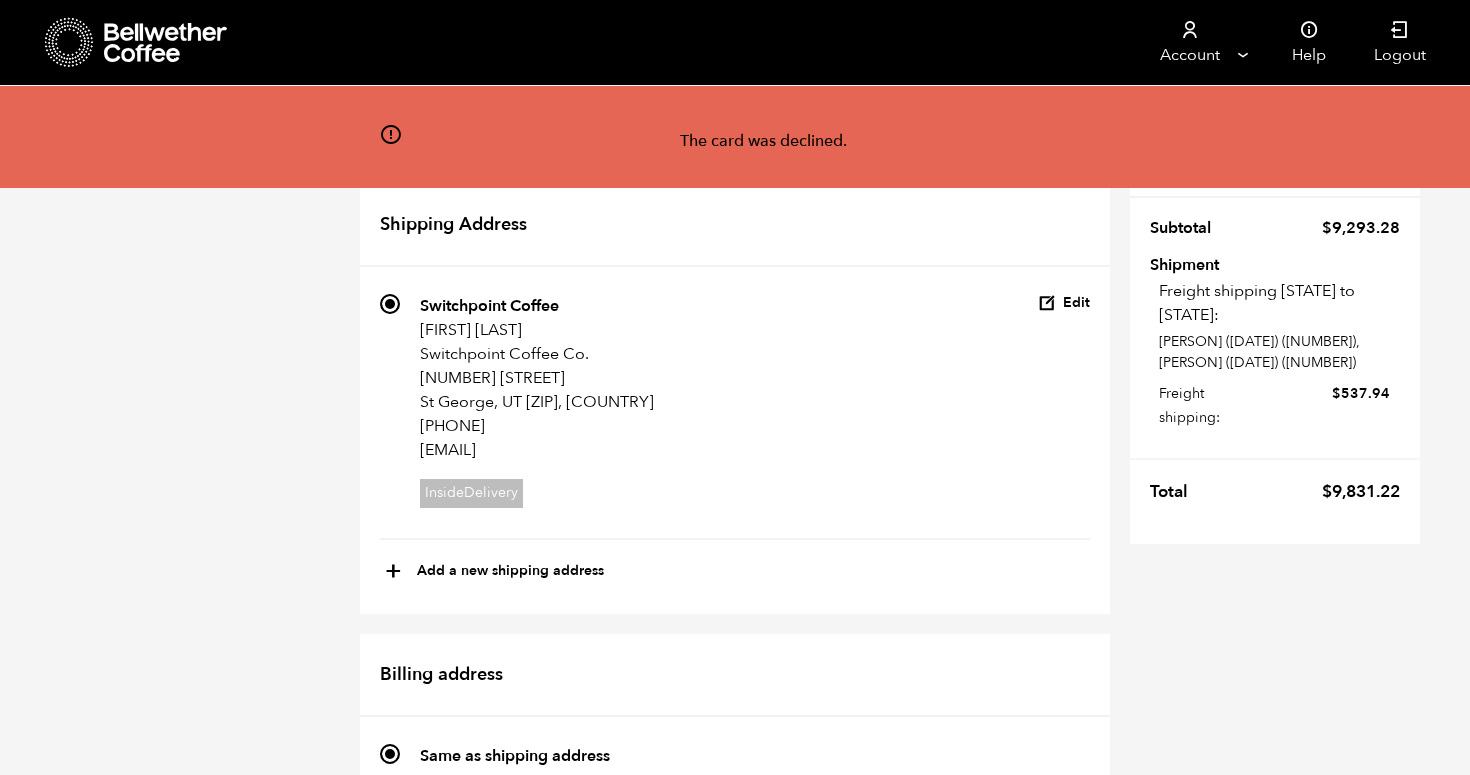 click on "Place order" at bounding box center (1048, 2794) 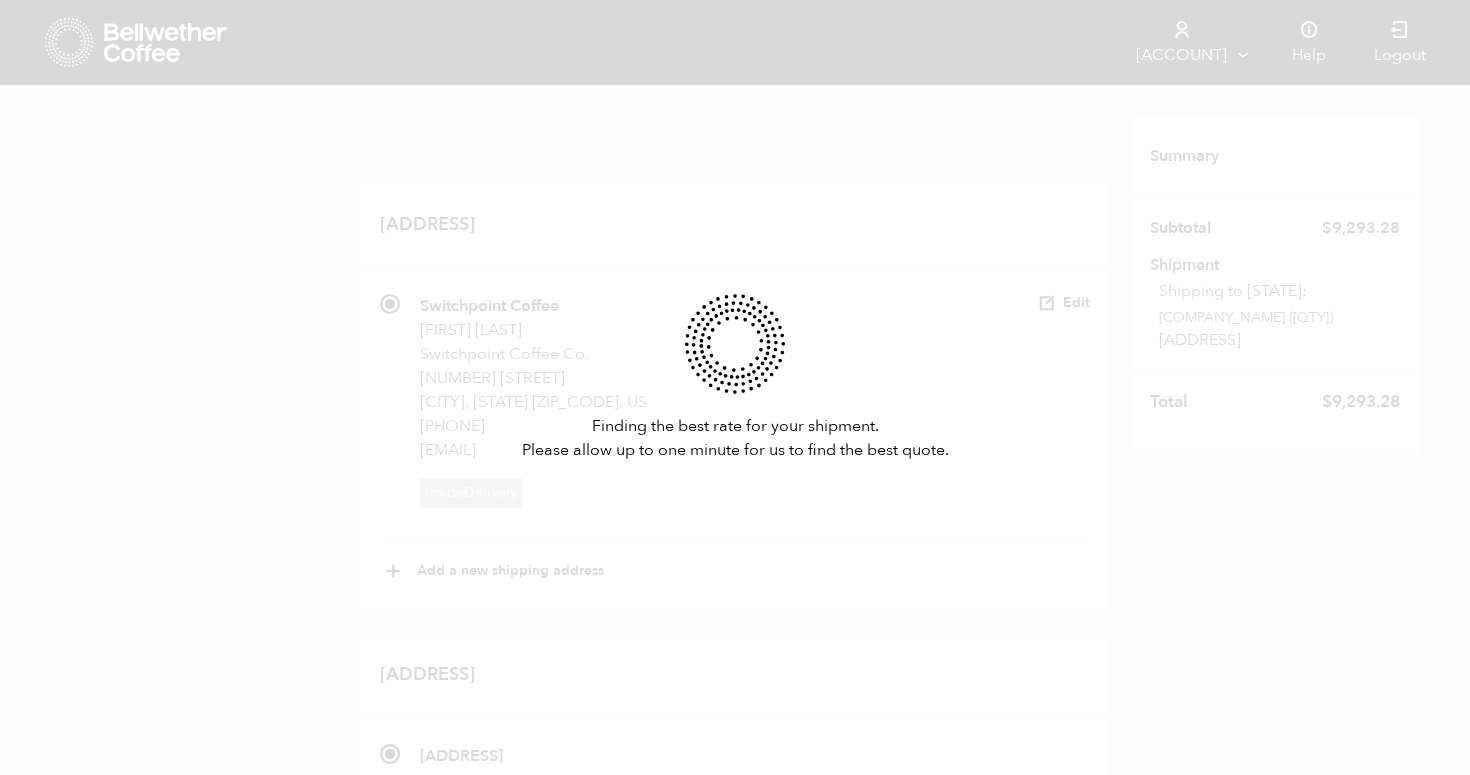 scroll, scrollTop: 1835, scrollLeft: 0, axis: vertical 